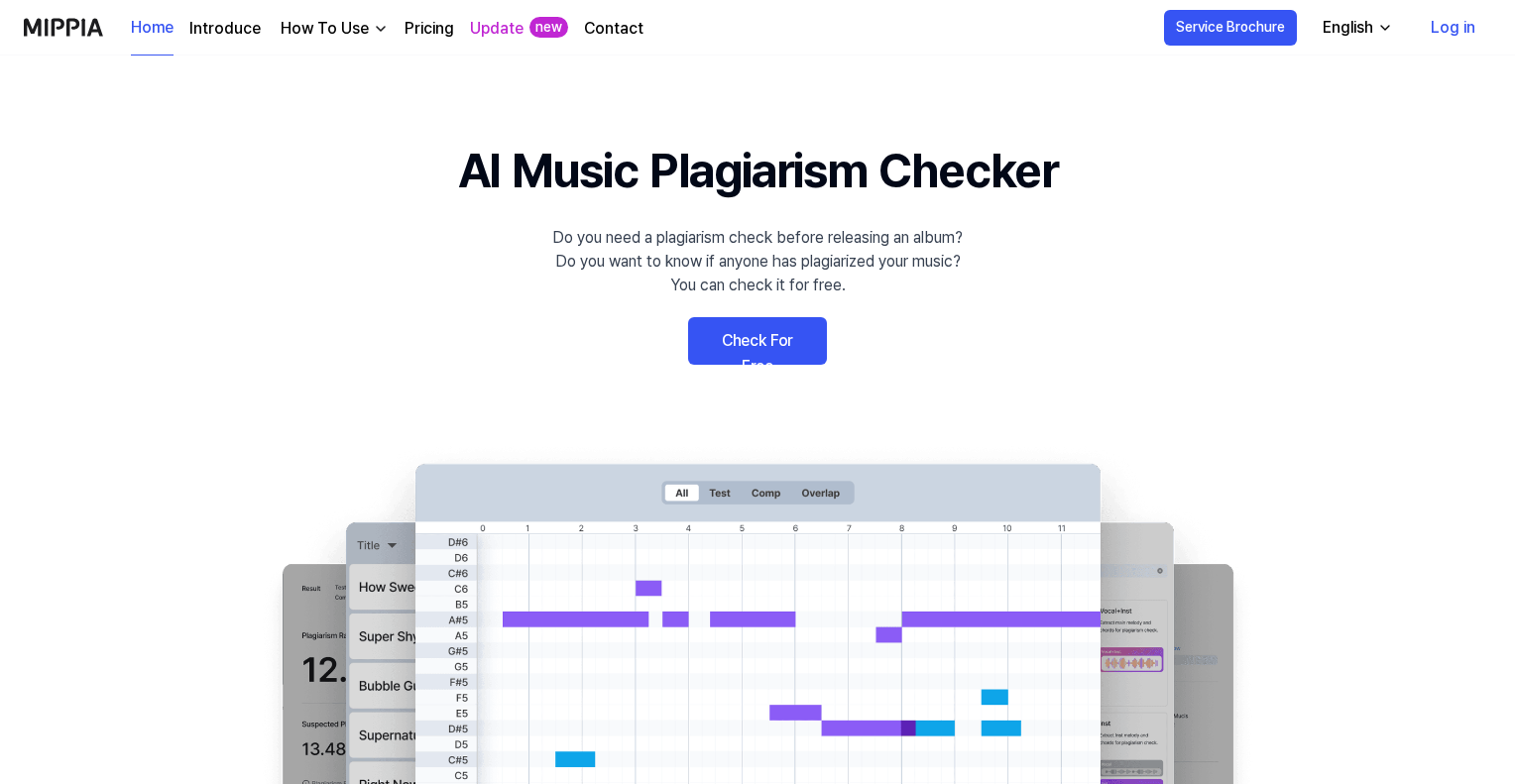 scroll, scrollTop: 0, scrollLeft: 0, axis: both 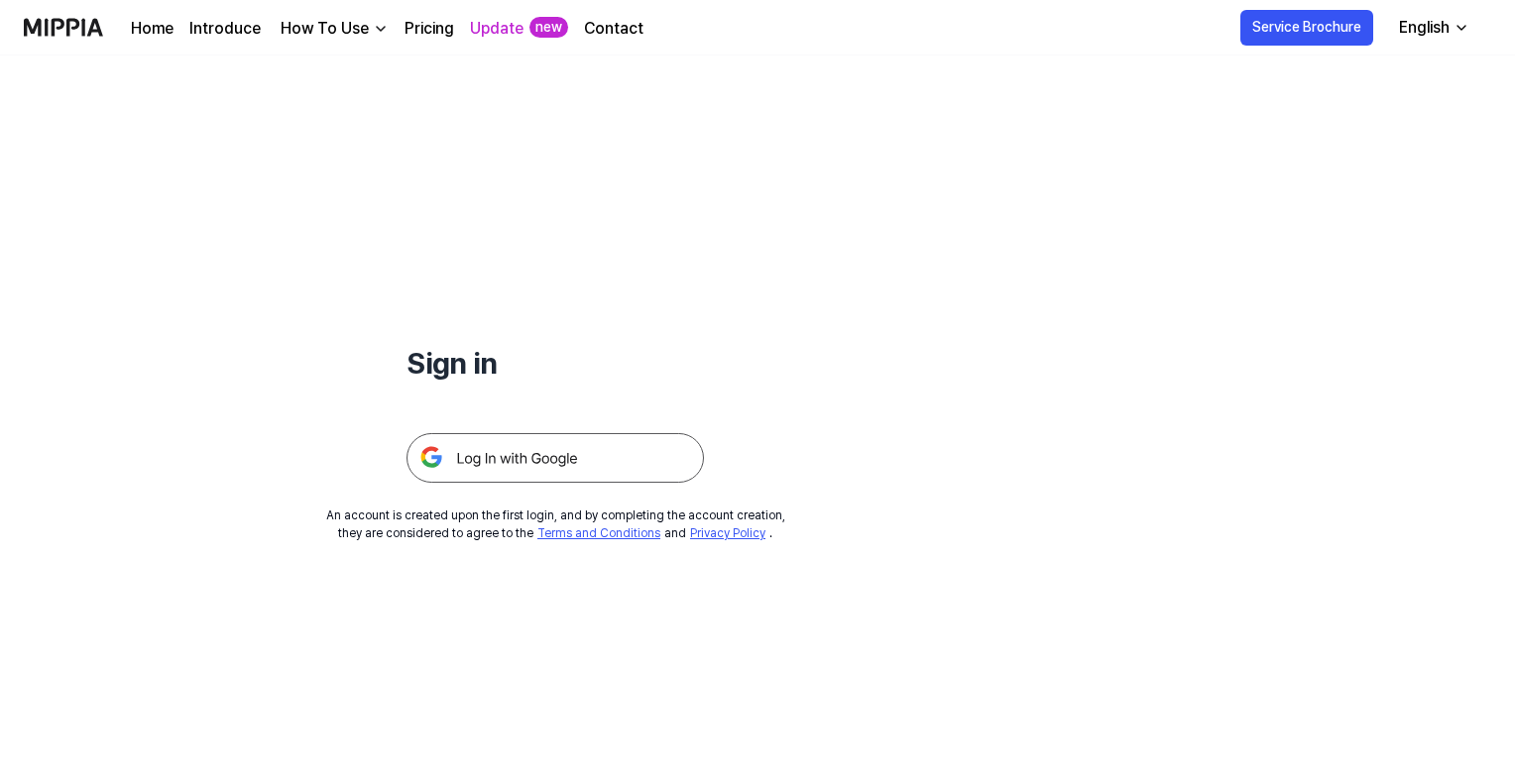 click at bounding box center [555, 458] 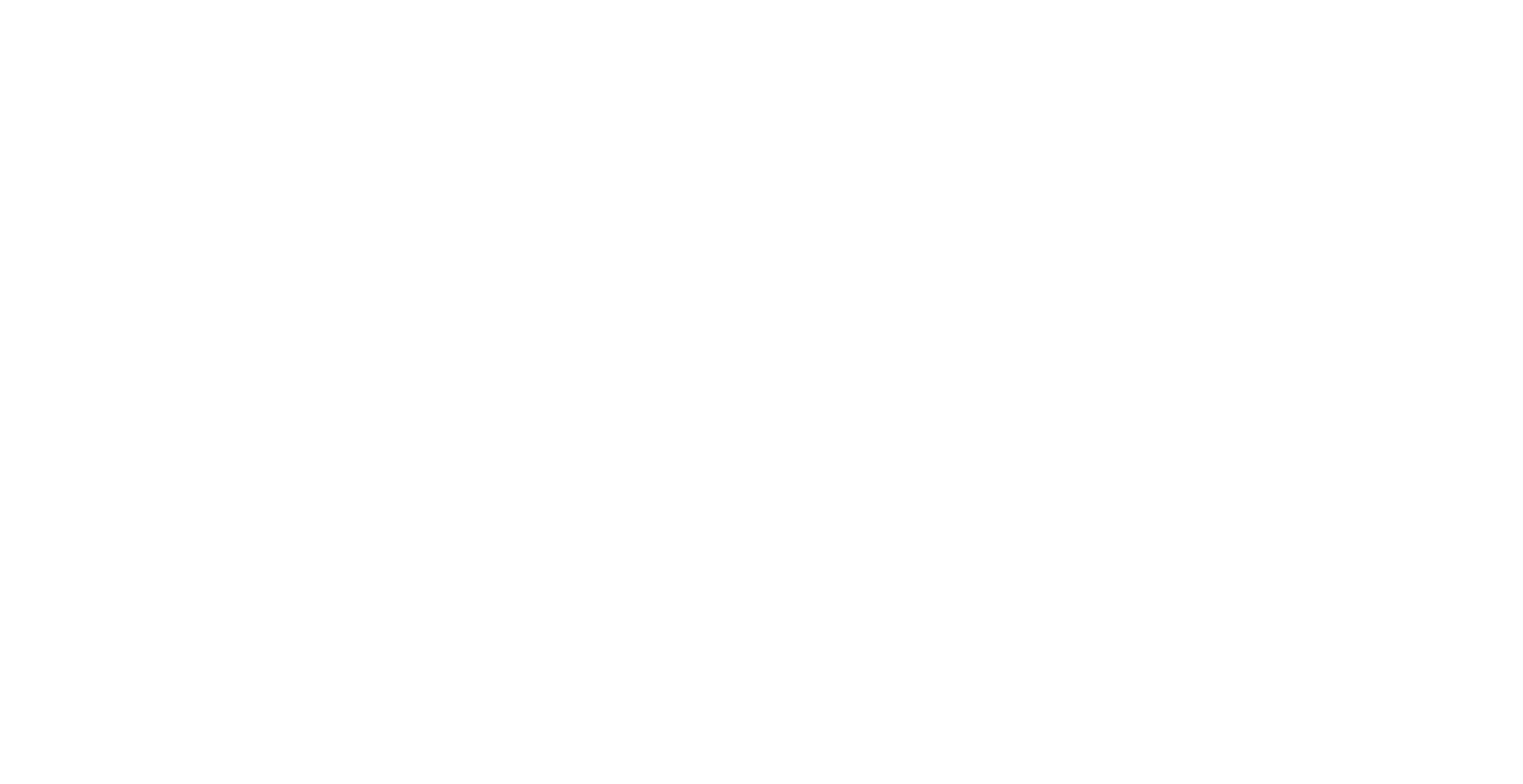 scroll, scrollTop: 0, scrollLeft: 0, axis: both 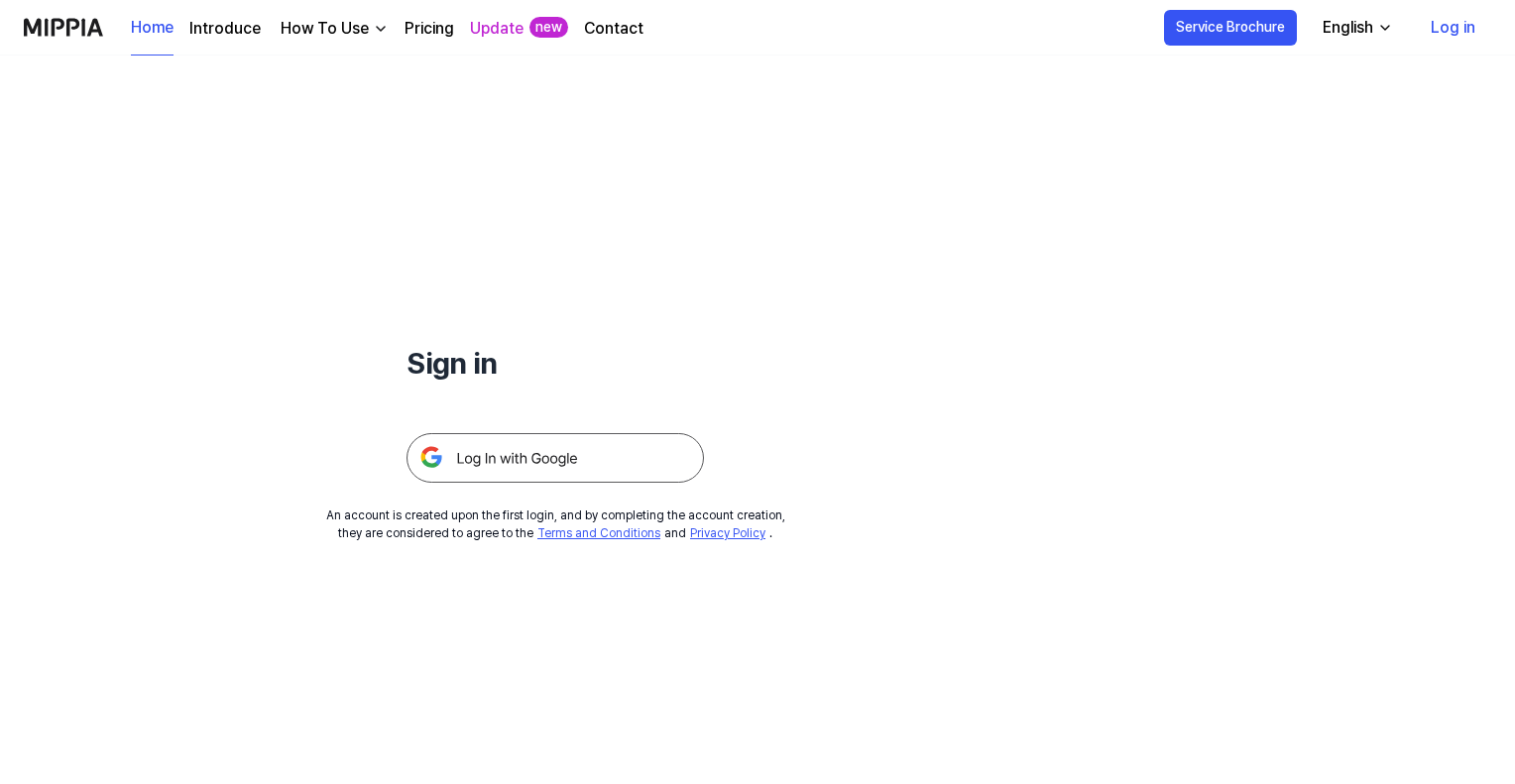 click on "Home" at bounding box center (152, 28) 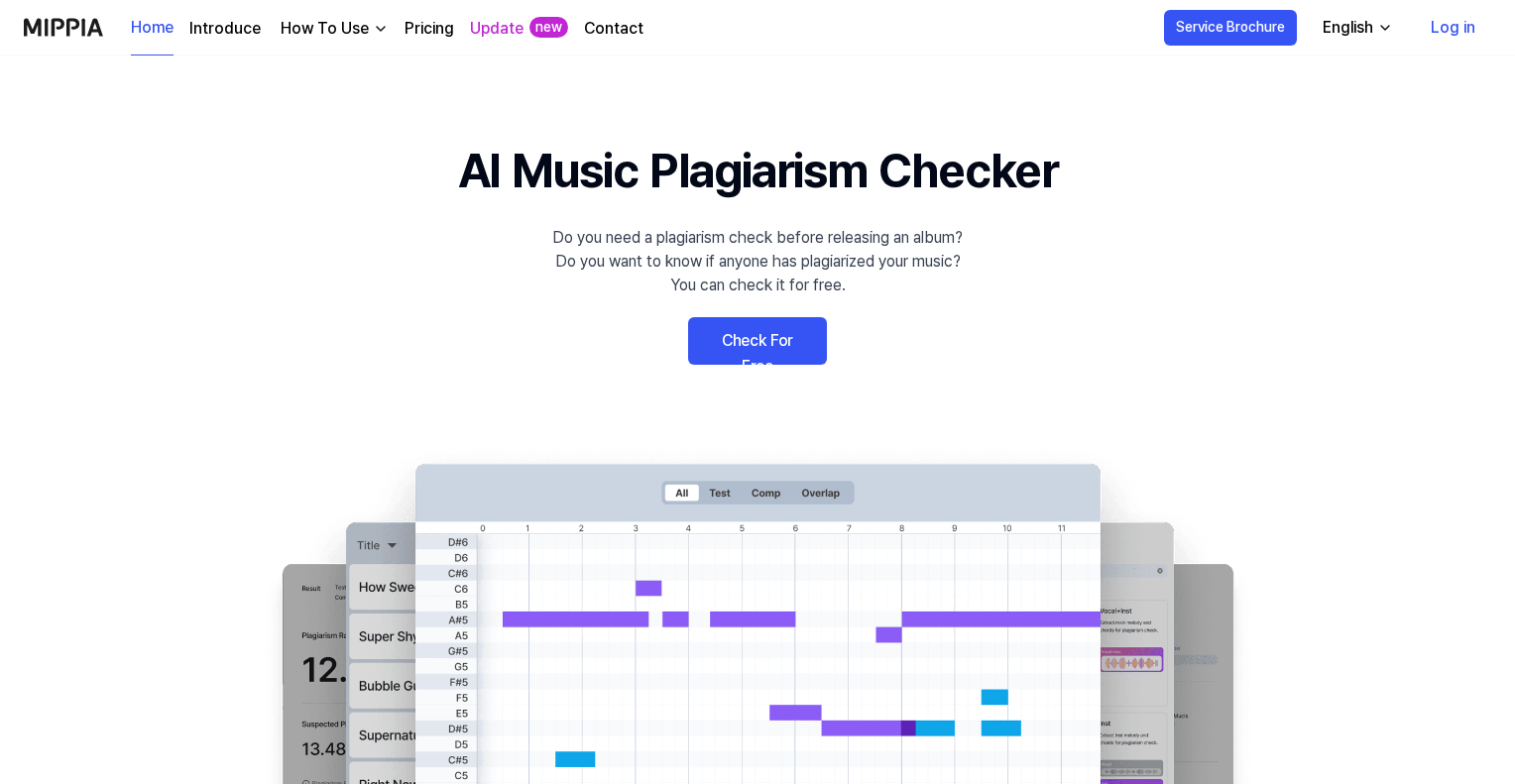 scroll, scrollTop: 0, scrollLeft: 0, axis: both 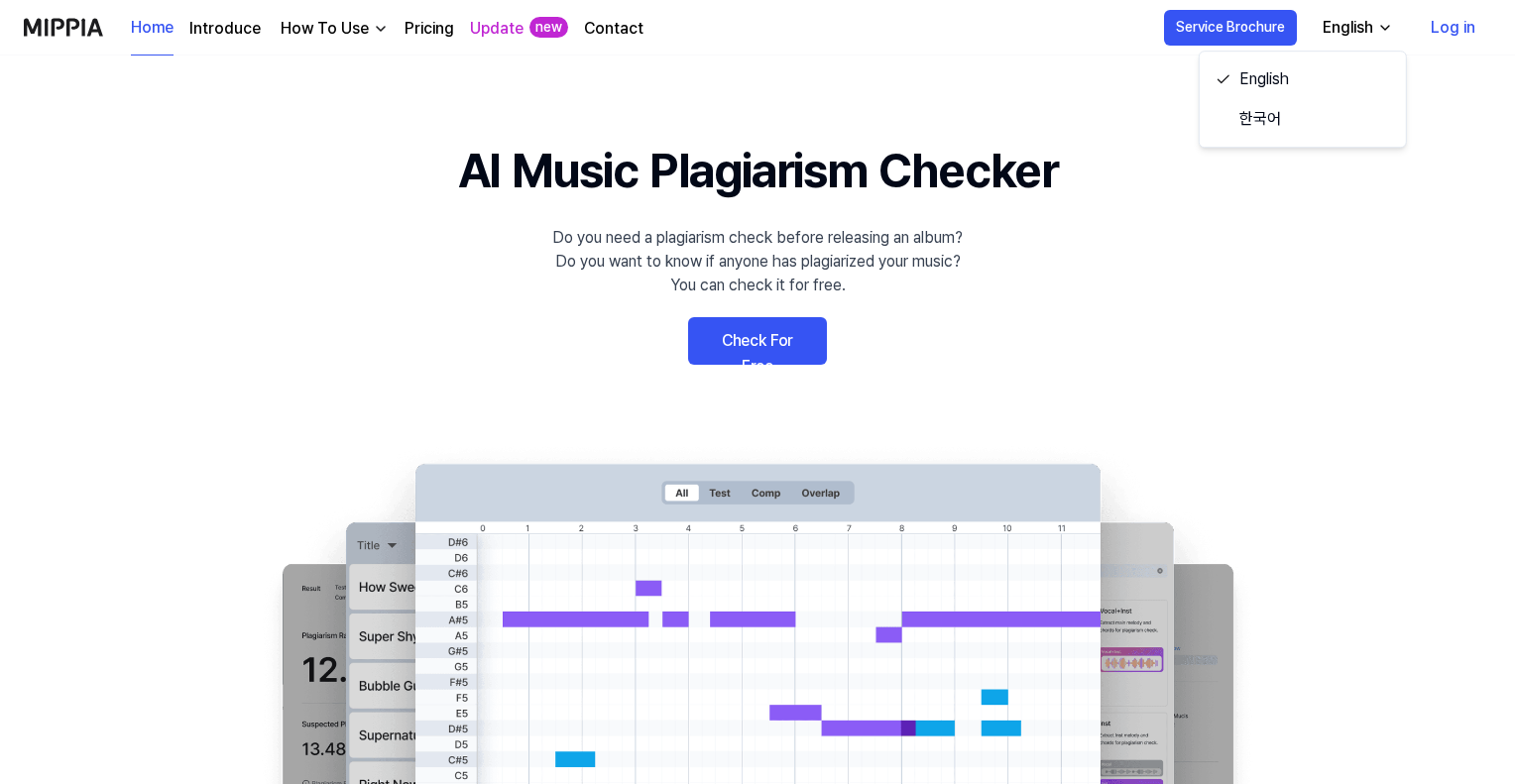 drag, startPoint x: 1320, startPoint y: 252, endPoint x: 1344, endPoint y: 70, distance: 183.5756 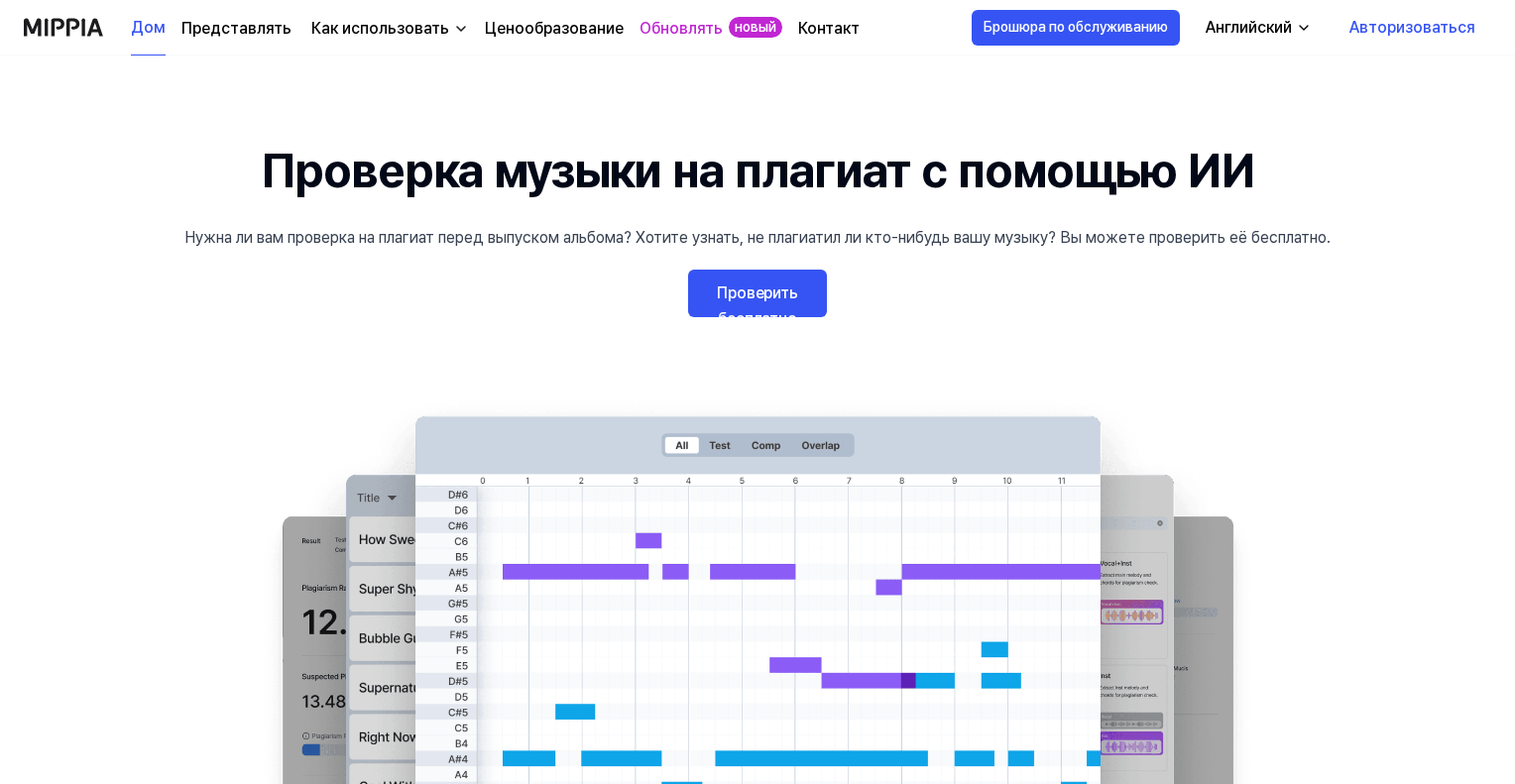 click on "Проверка музыки на плагиат с помощью ИИ Нужна ли вам проверка на плагиат перед выпуском альбома? Хотите узнать, не плагиатил ли кто-нибудь вашу музыку? Вы можете проверить её бесплатно. Проверить бесплатно" at bounding box center [758, 474] 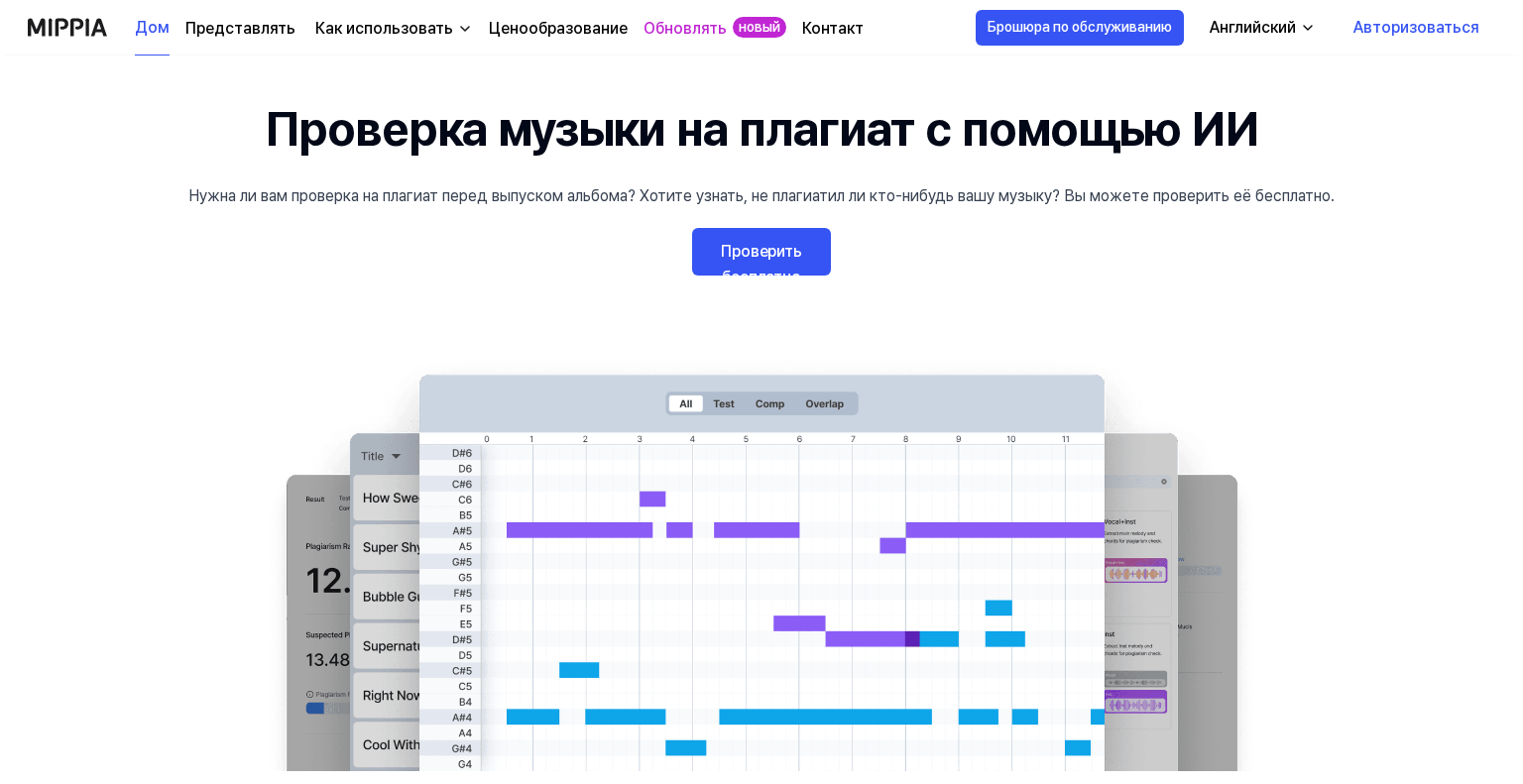 scroll, scrollTop: 0, scrollLeft: 0, axis: both 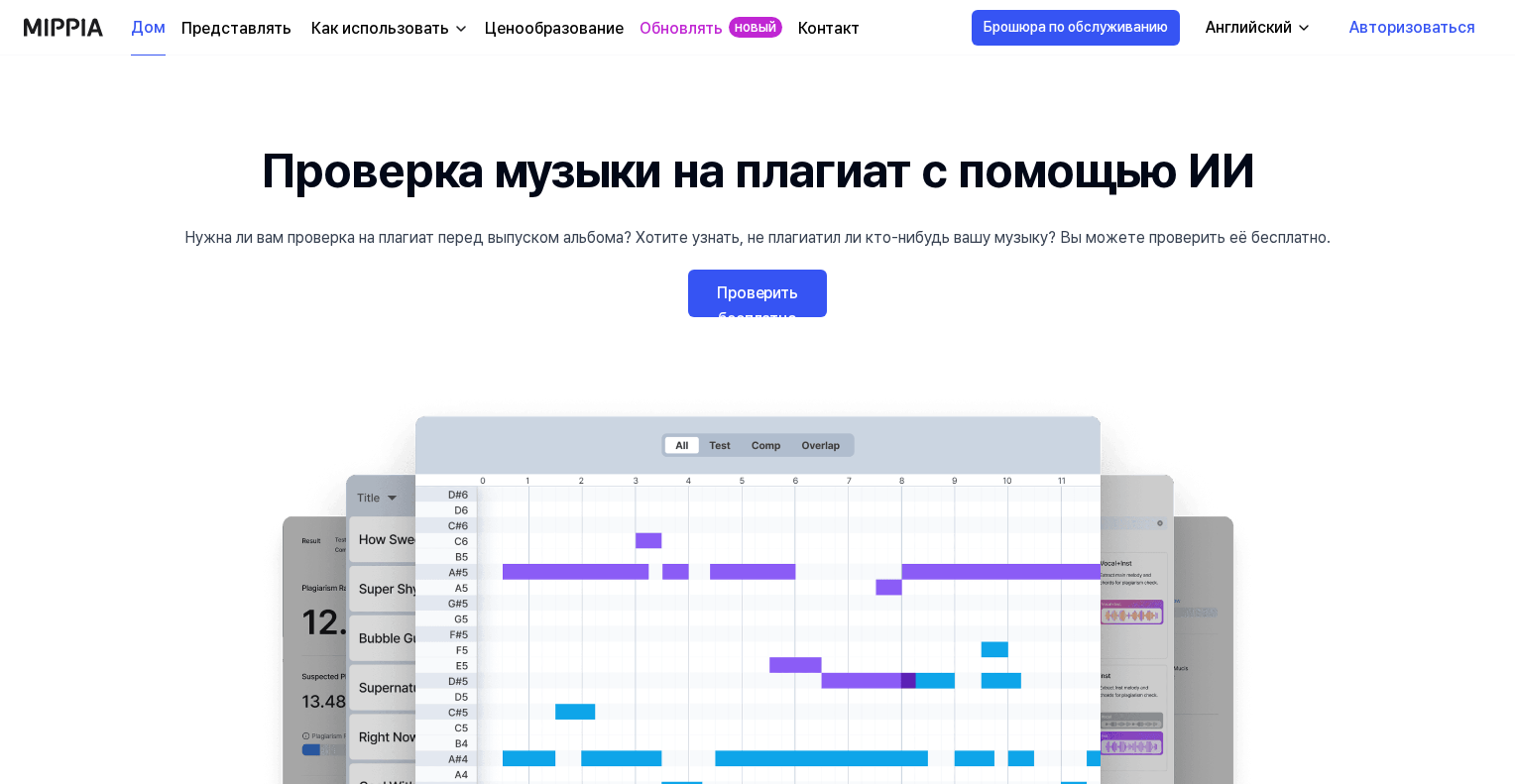 click on "Проверить бесплатно" at bounding box center (758, 305) 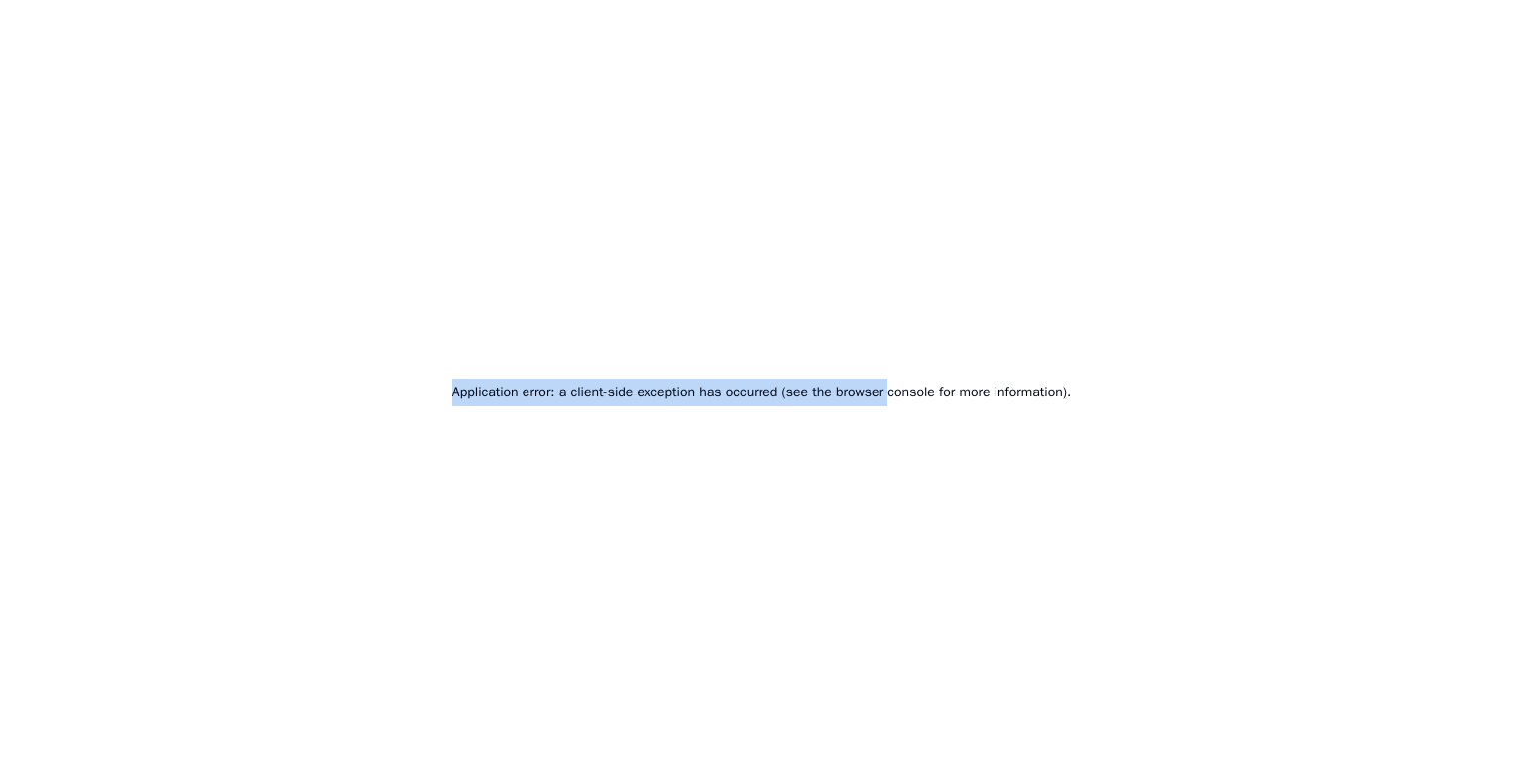 drag, startPoint x: 884, startPoint y: 367, endPoint x: 0, endPoint y: 197, distance: 900.1978 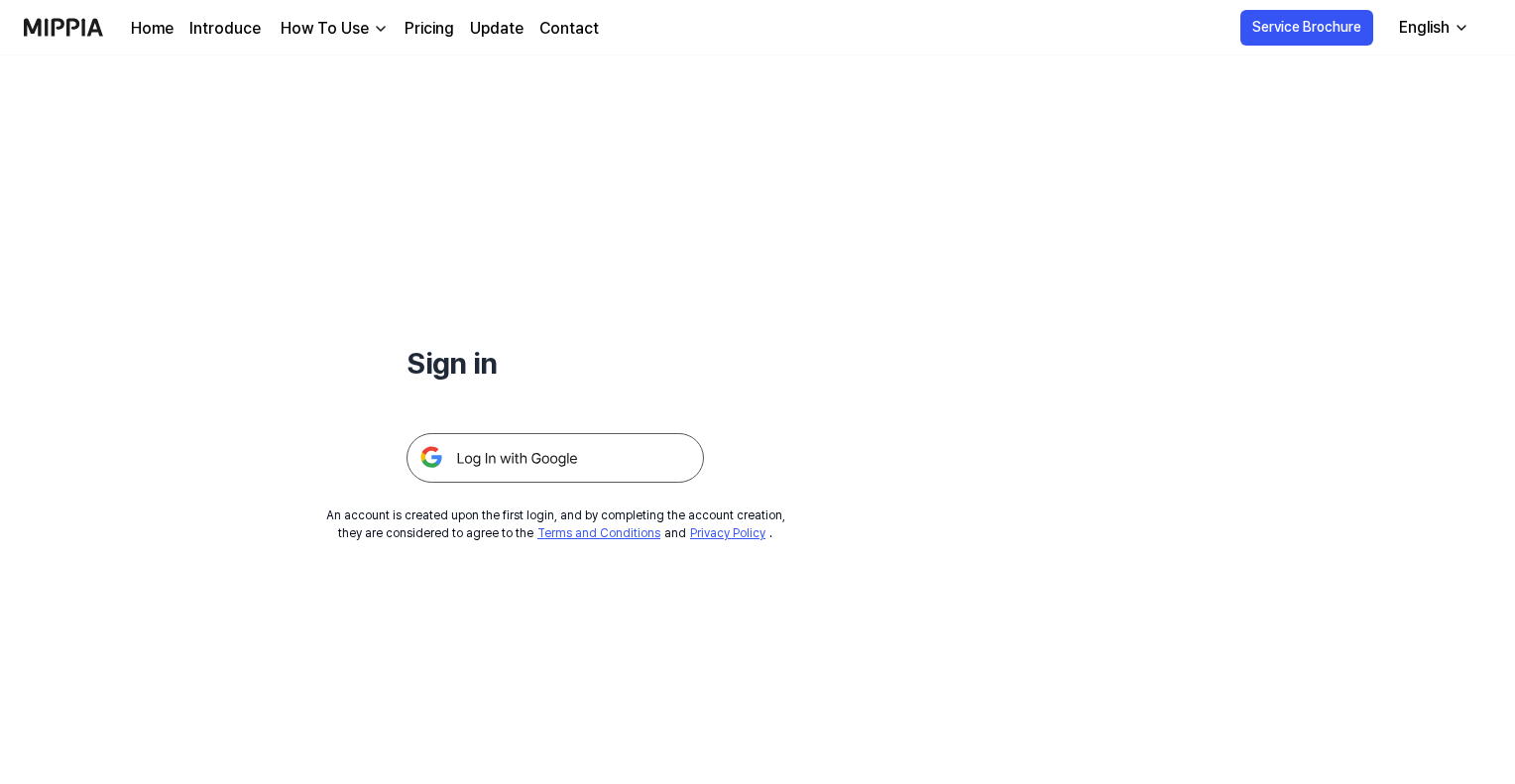 scroll, scrollTop: 0, scrollLeft: 0, axis: both 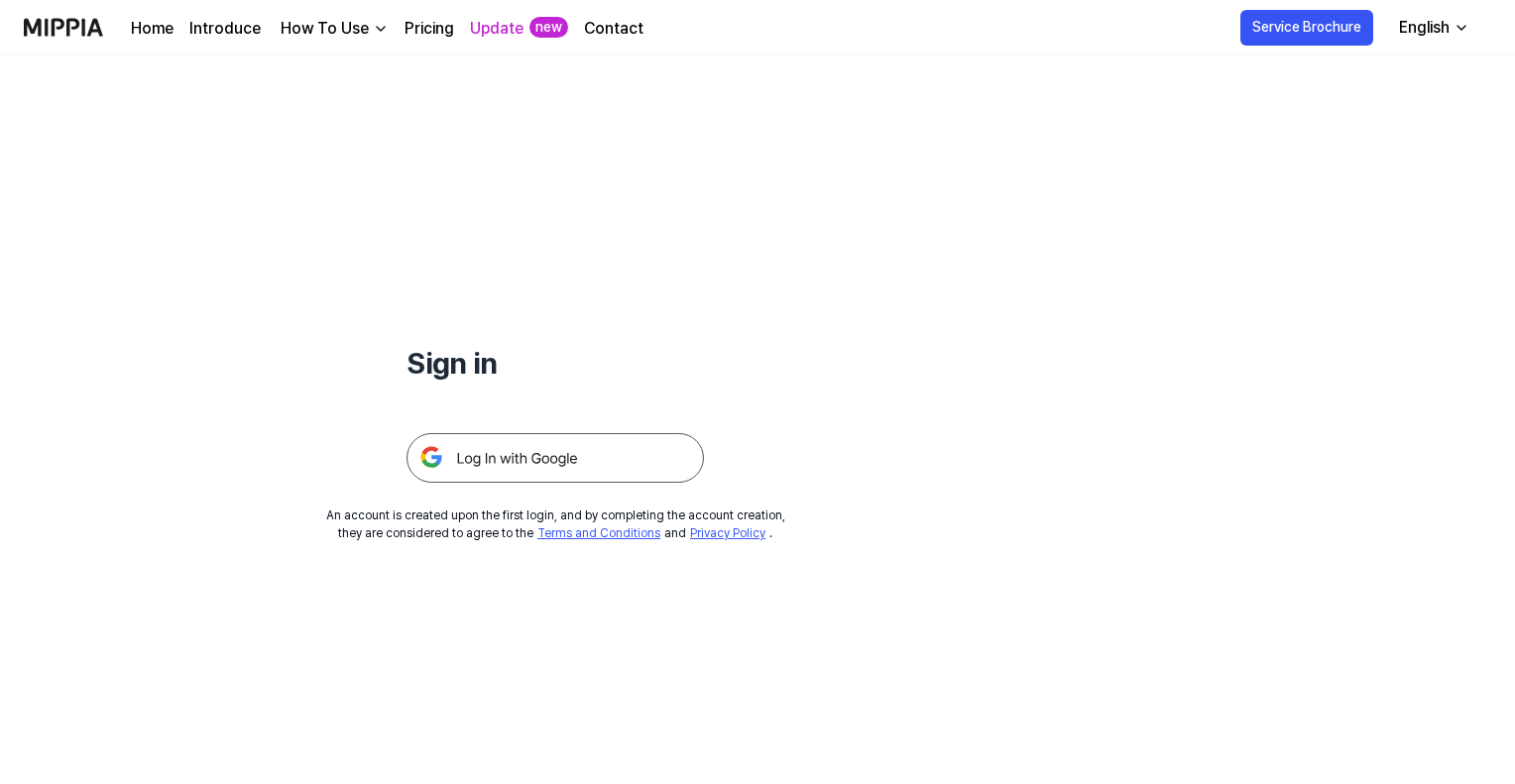 click at bounding box center [555, 434] 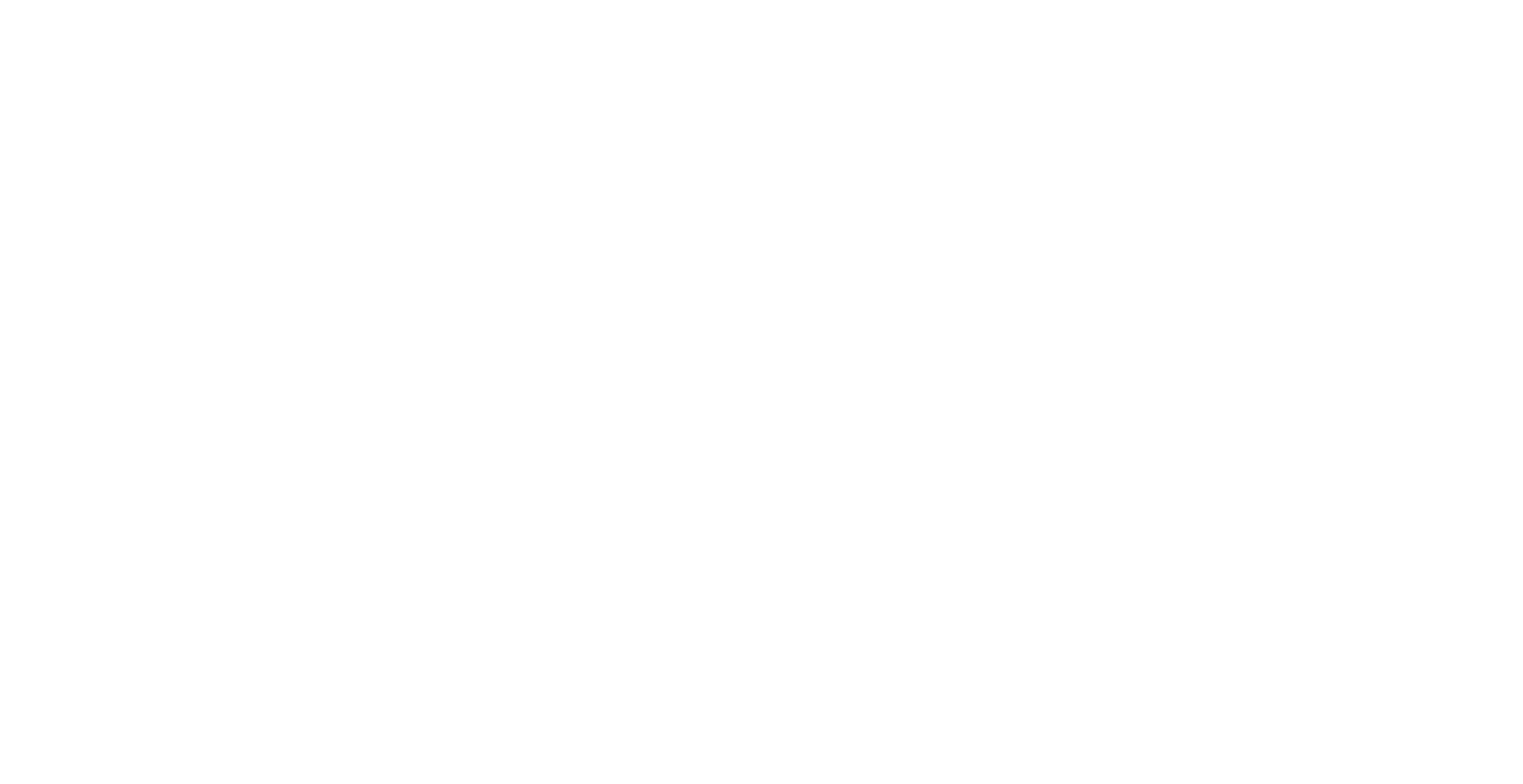 scroll, scrollTop: 0, scrollLeft: 0, axis: both 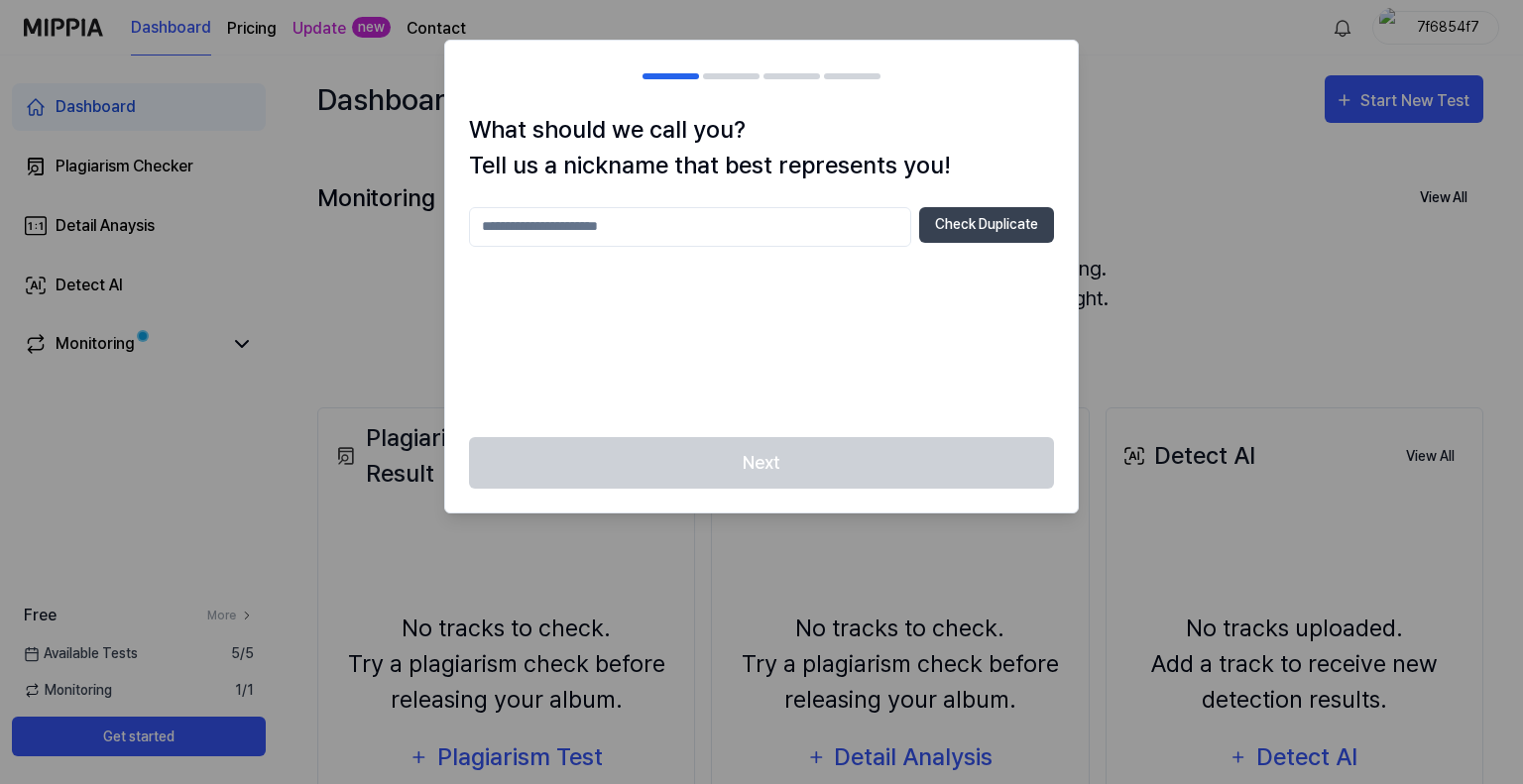 click at bounding box center [690, 227] 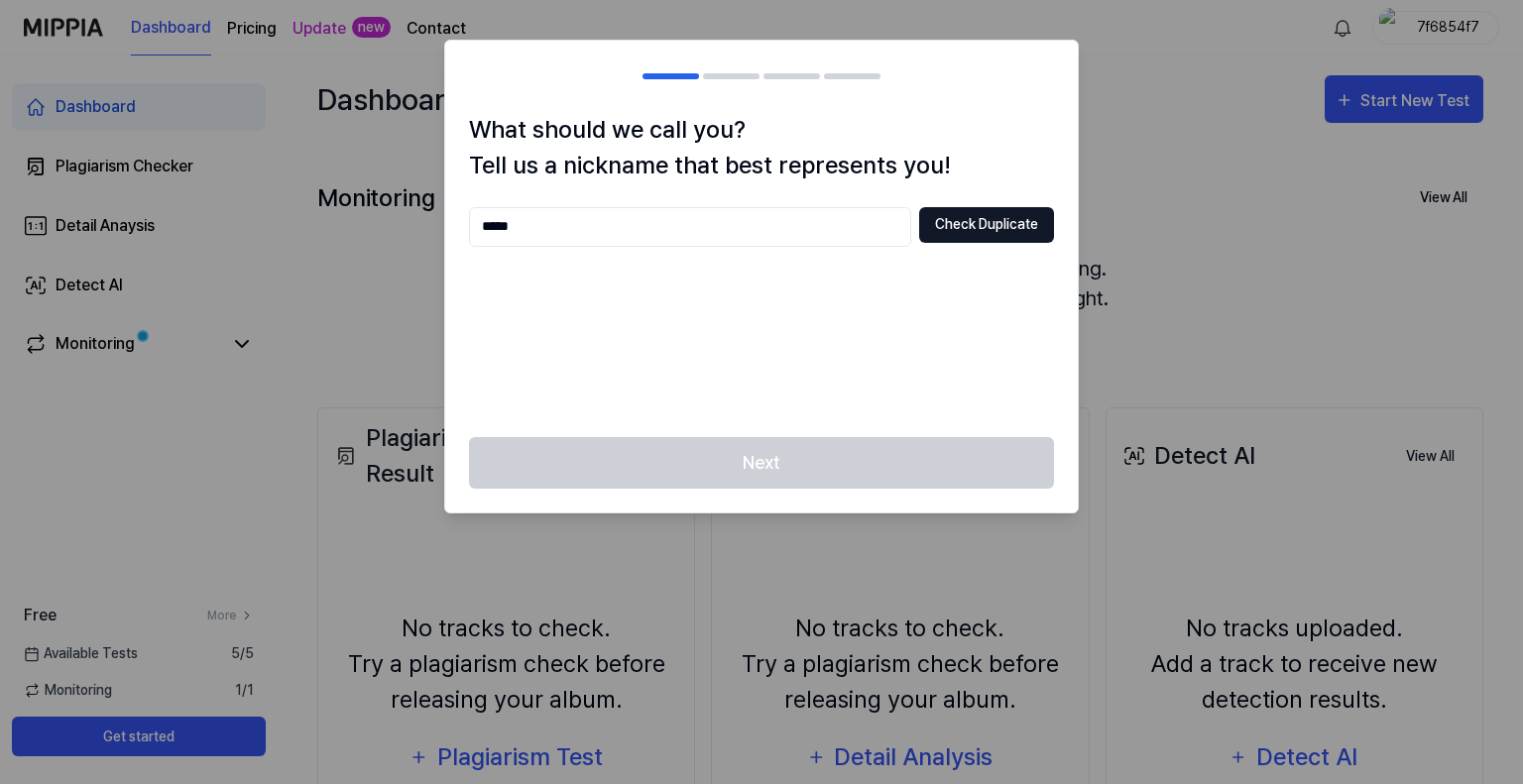 type on "*****" 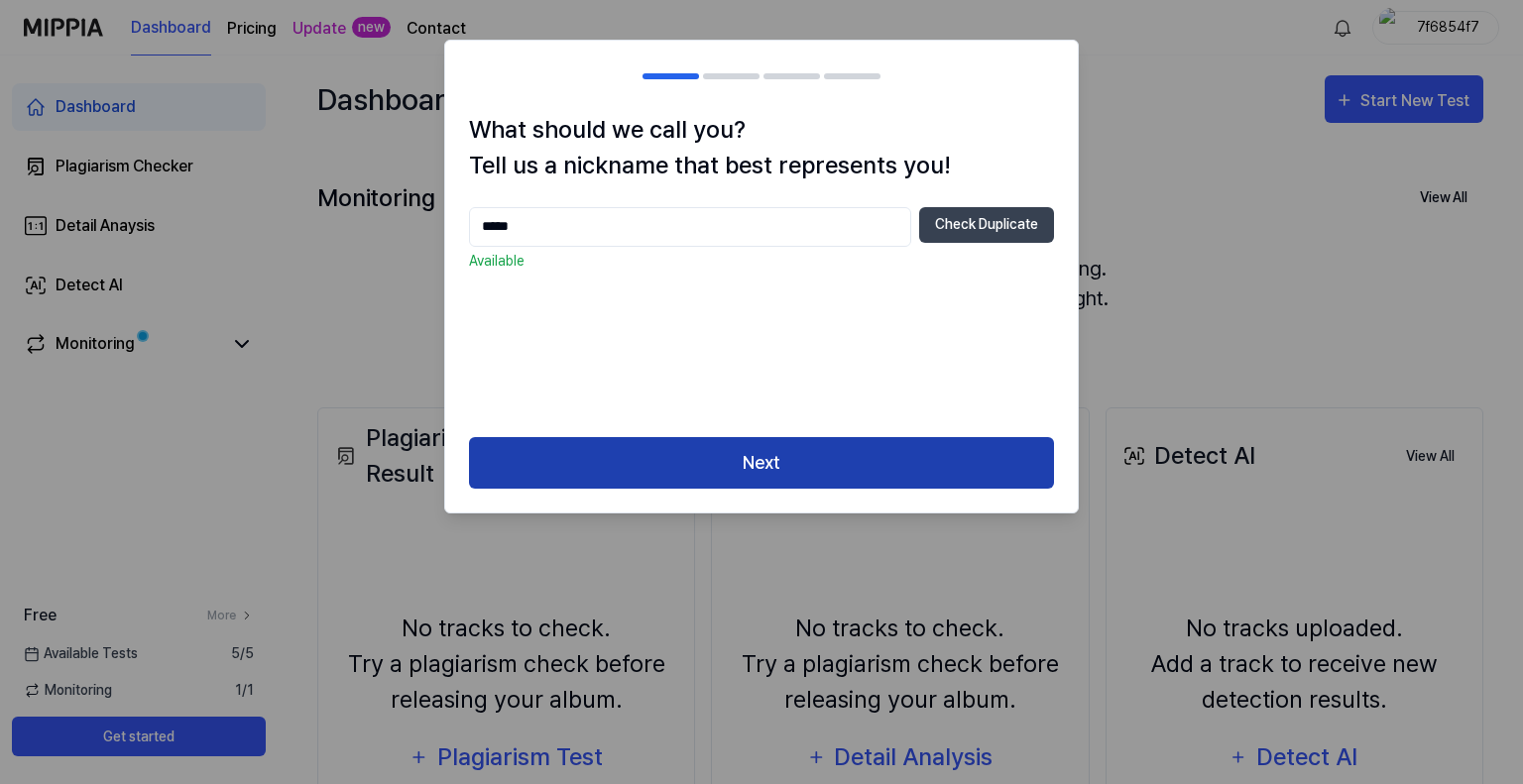 click on "Next" at bounding box center (762, 463) 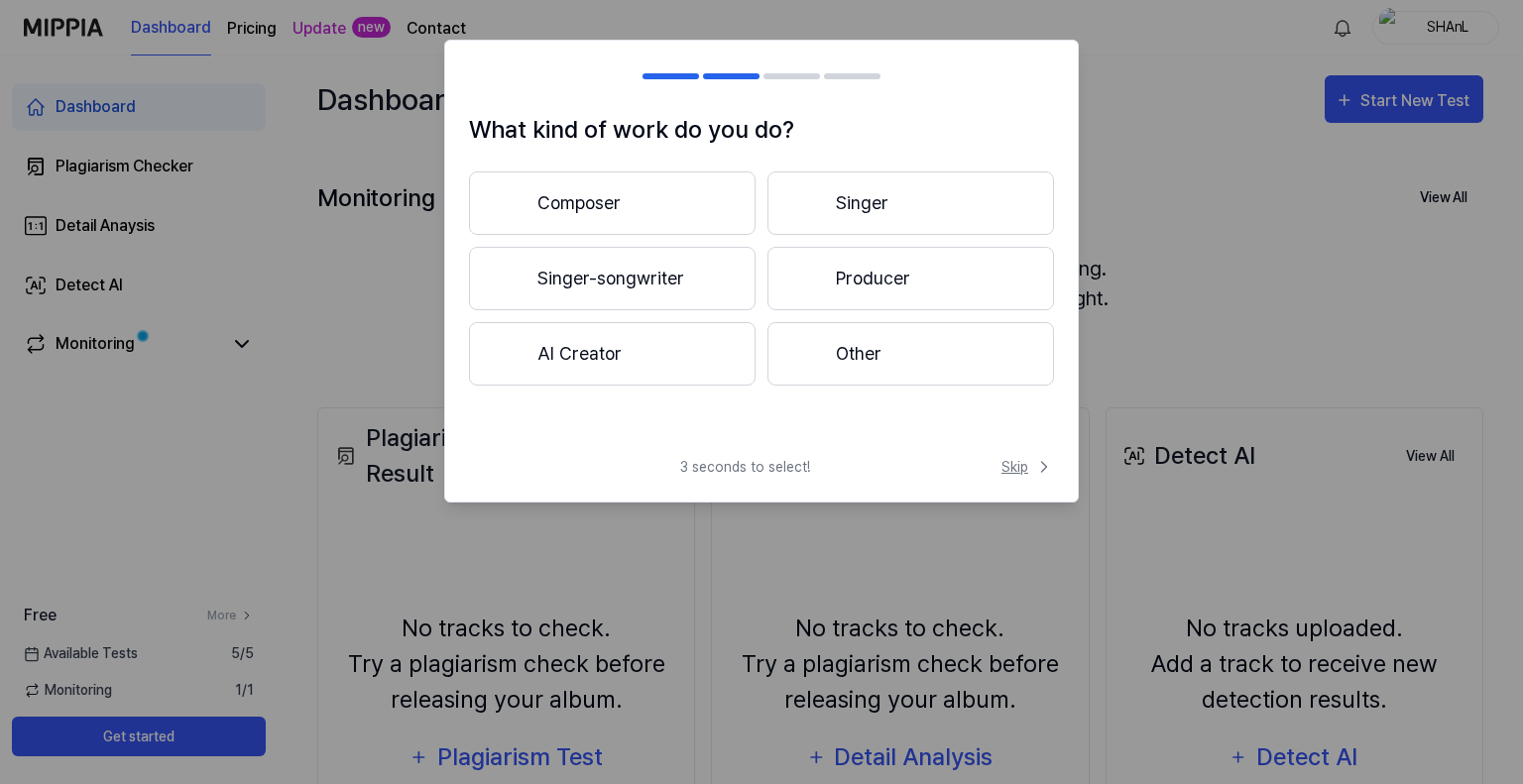 click on "Skip" at bounding box center [1027, 467] 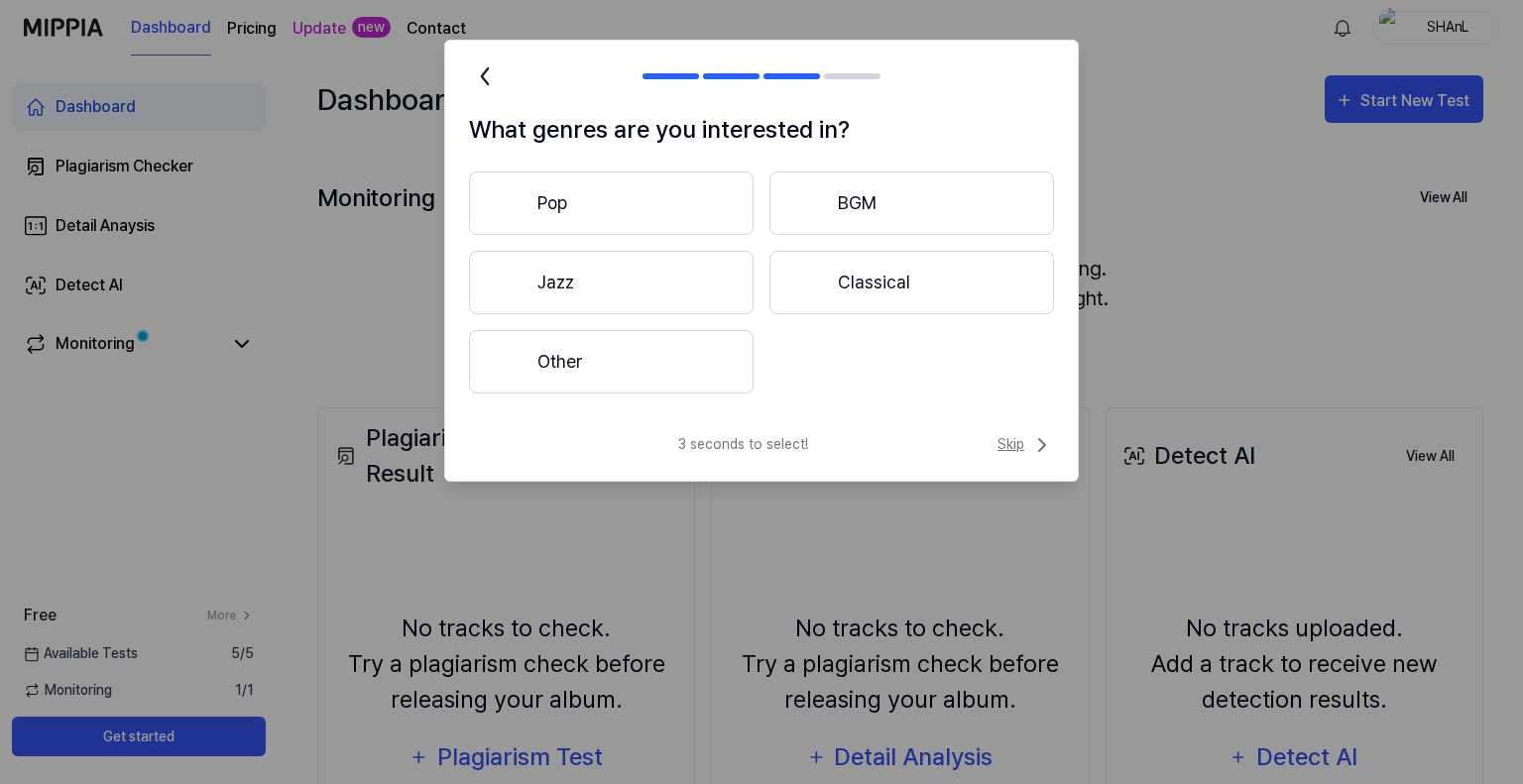 click on "Skip" at bounding box center (1025, 445) 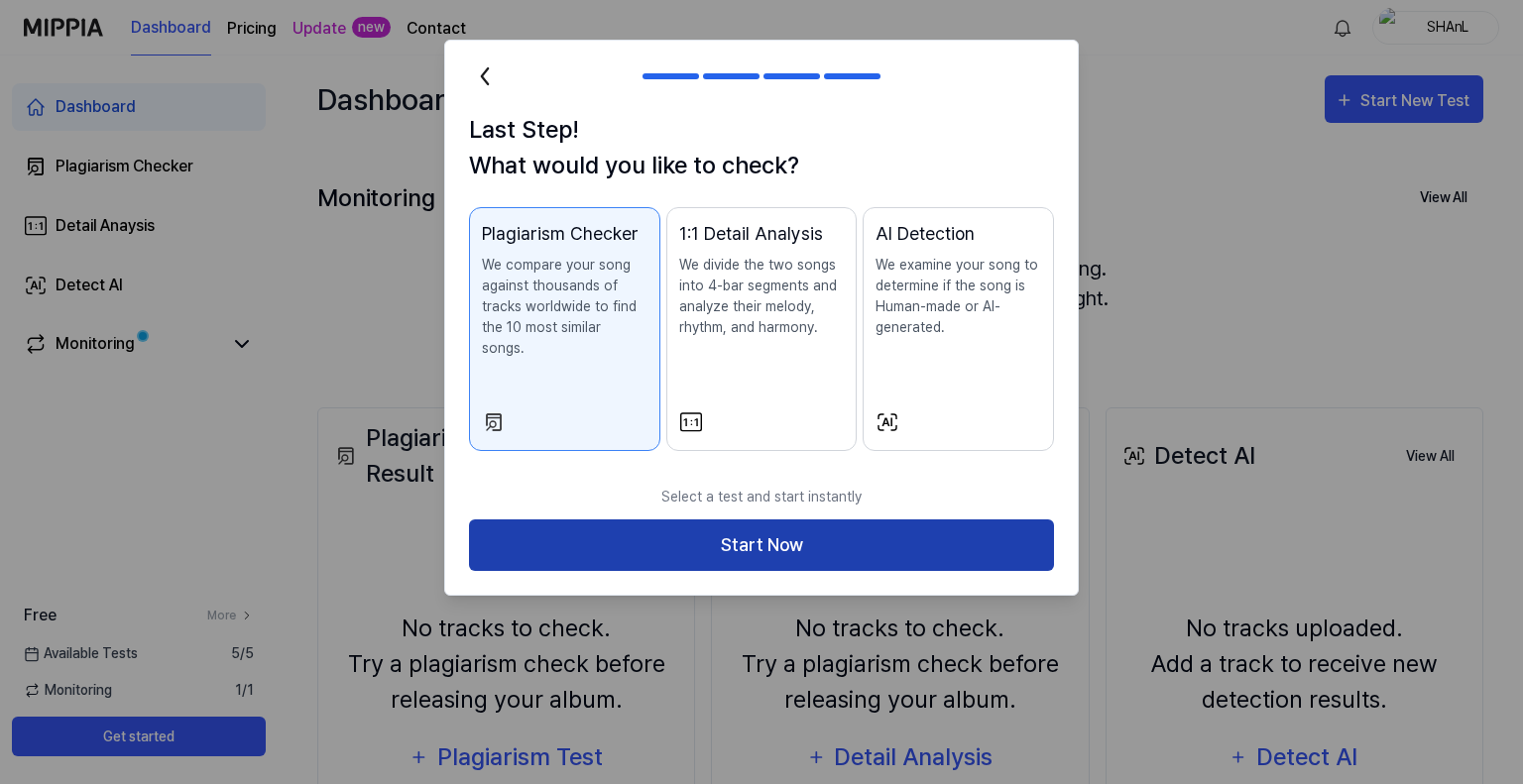 click on "Start Now" at bounding box center (762, 545) 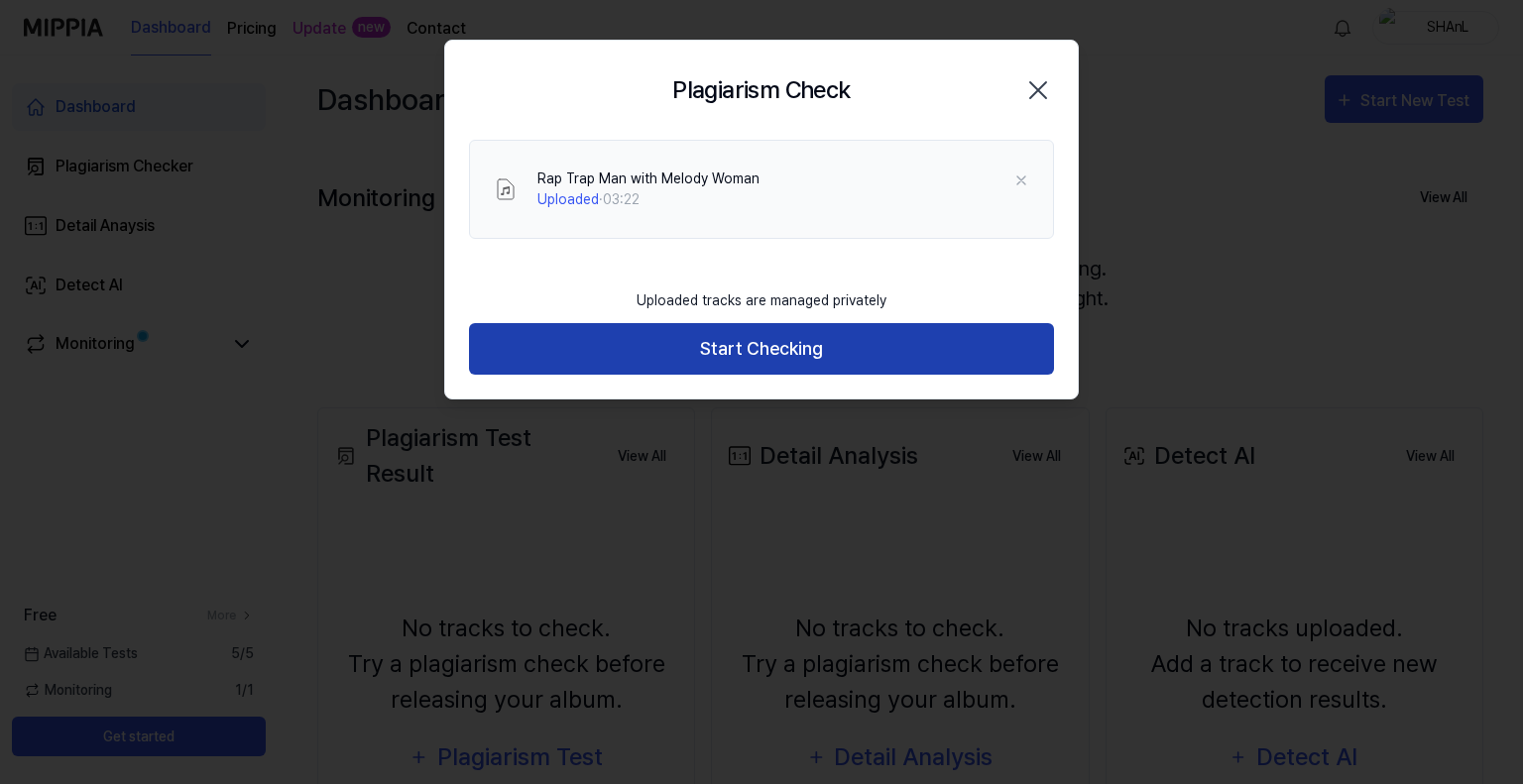 click on "Start Checking" at bounding box center [762, 349] 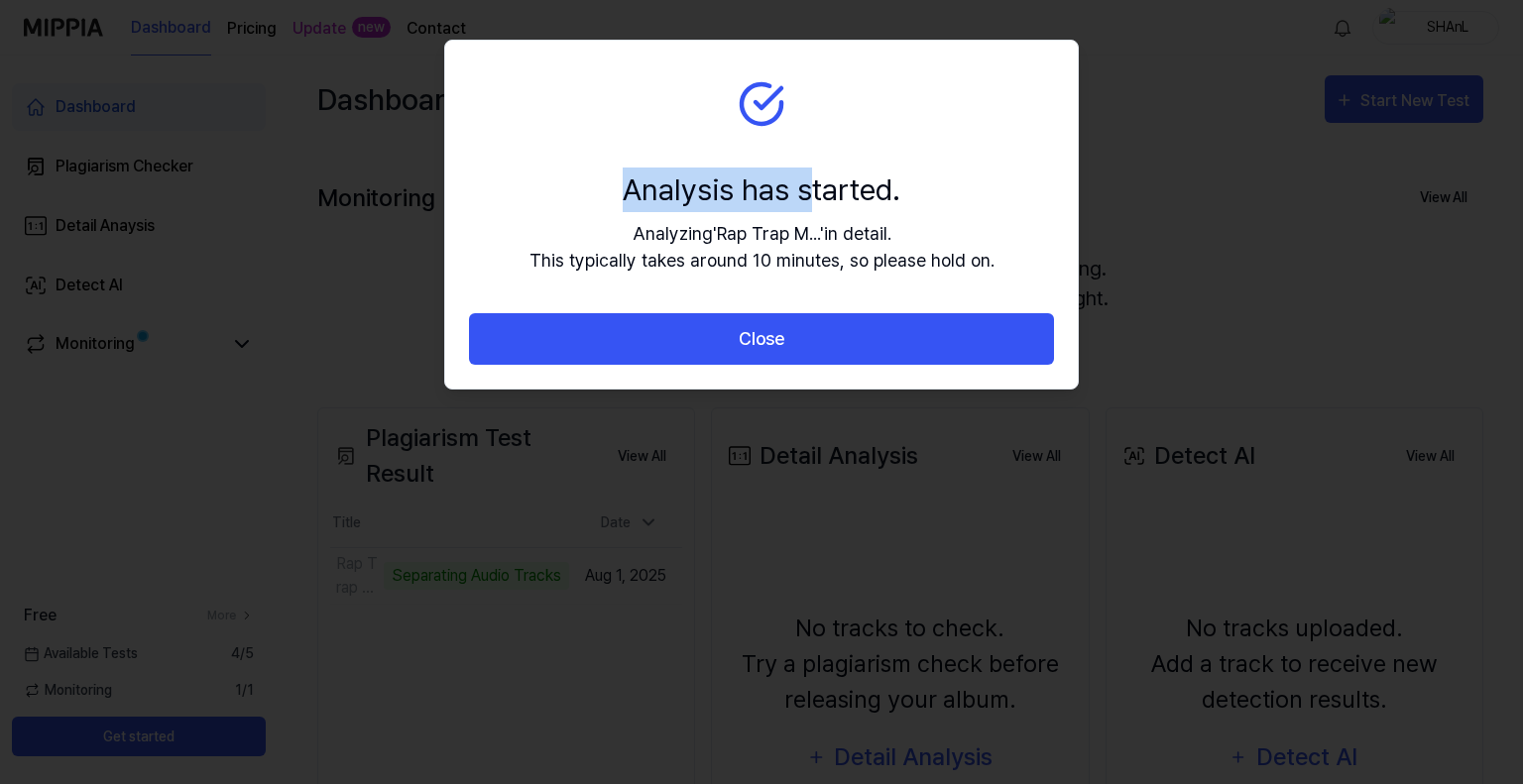 drag, startPoint x: 780, startPoint y: 115, endPoint x: 812, endPoint y: 164, distance: 58.5235 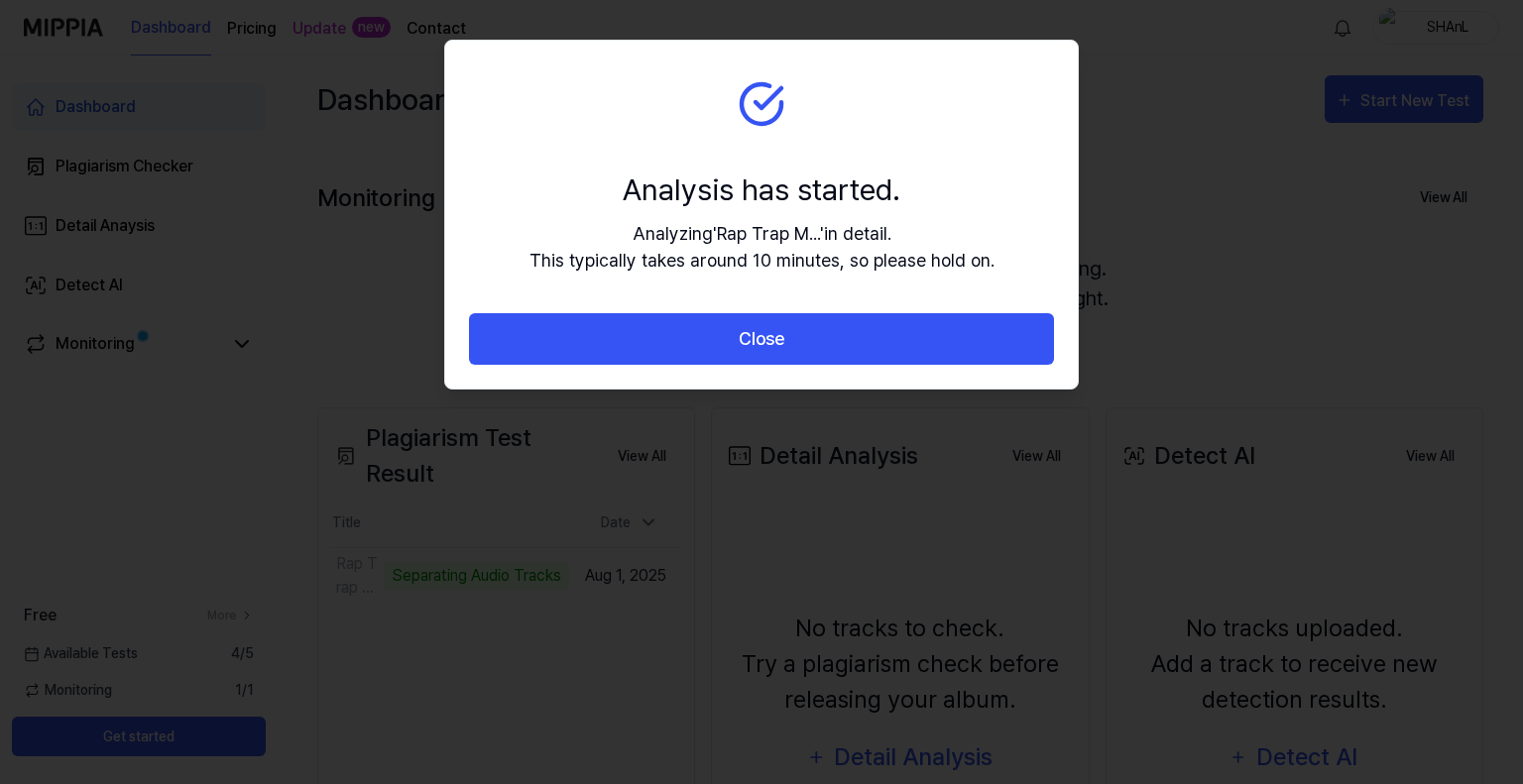 click on "Analysis has started. Analyzing  ' Rap Trap M...  '  in detail.
This typically takes around 10 minutes, so please hold on." at bounding box center [762, 176] 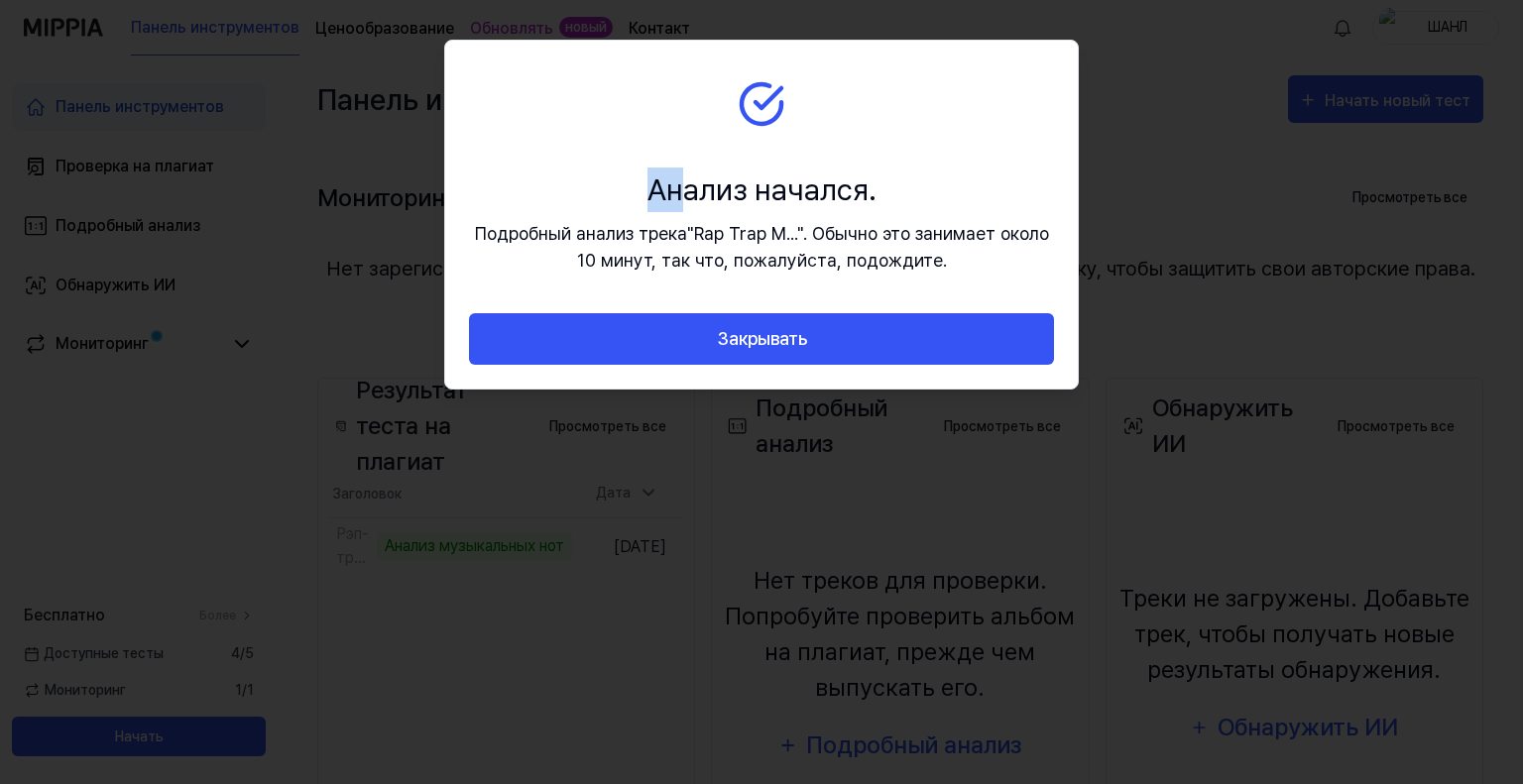 drag, startPoint x: 592, startPoint y: 115, endPoint x: 686, endPoint y: 182, distance: 115.43396 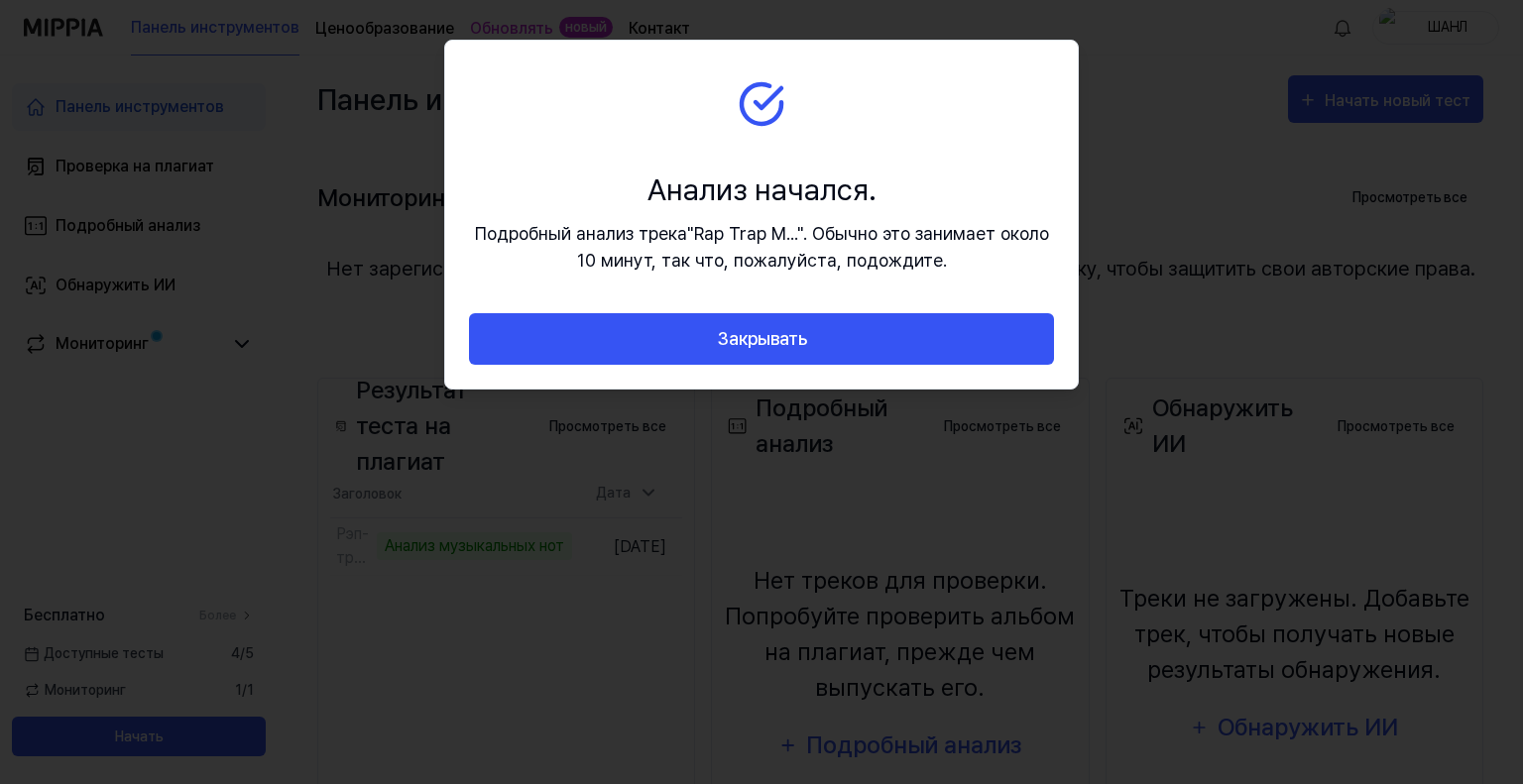 click on "Анализ начался. Подробный анализ трека  "  Rap Trap M...  "  . Обычно это занимает около 10 минут, так что, пожалуйста, подождите." at bounding box center (762, 176) 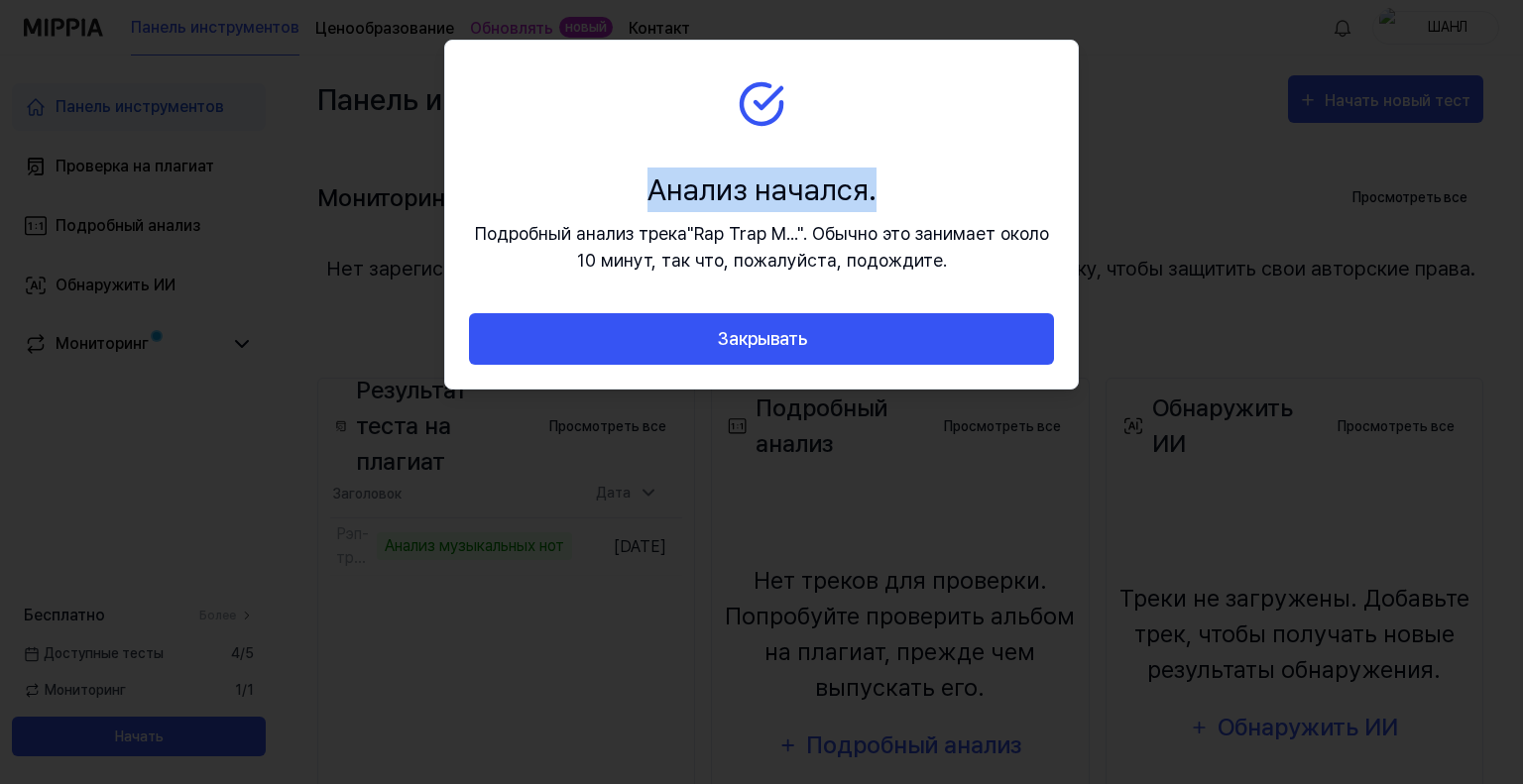 drag, startPoint x: 611, startPoint y: 56, endPoint x: 866, endPoint y: 109, distance: 260.44961 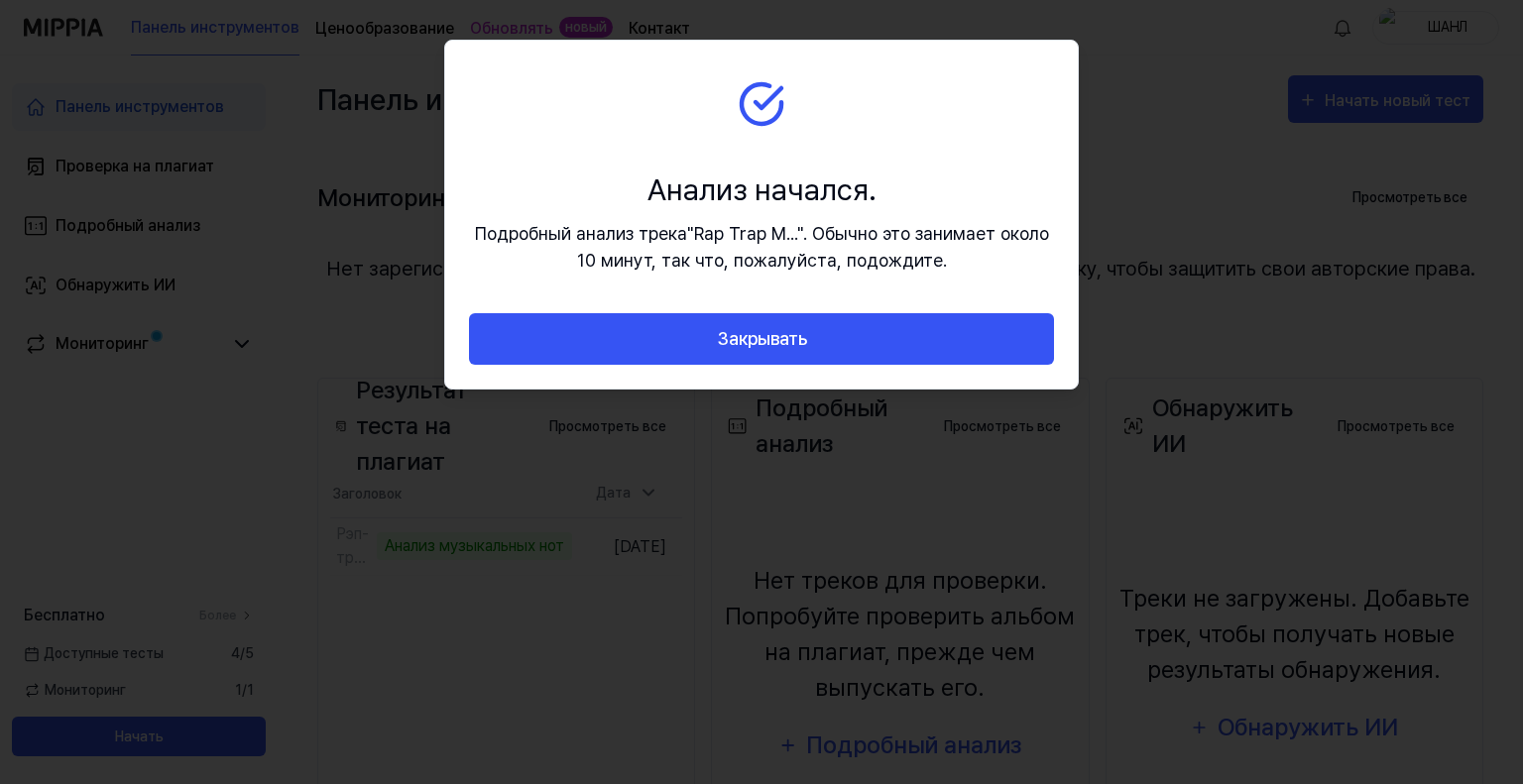 click 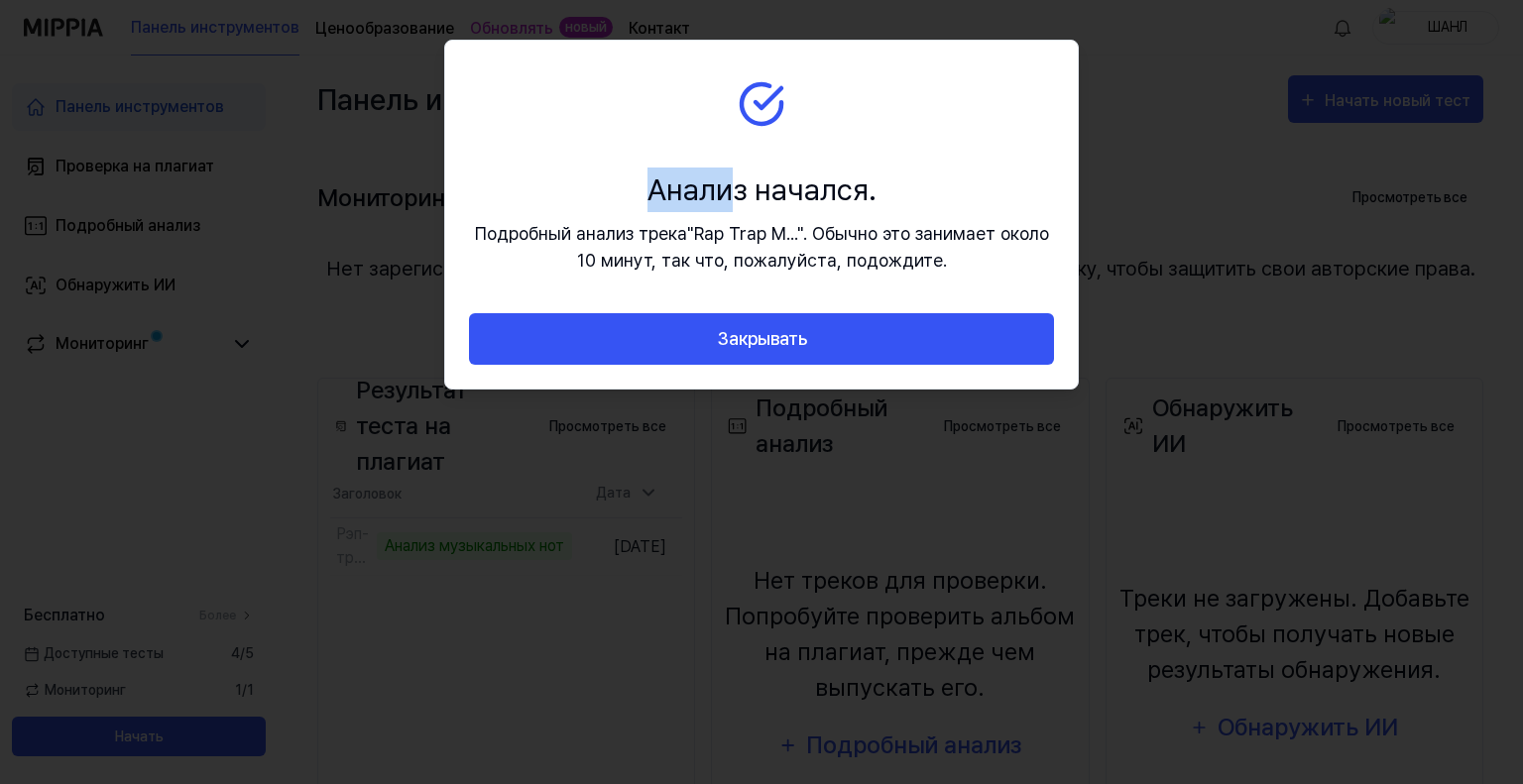 drag, startPoint x: 539, startPoint y: 102, endPoint x: 930, endPoint y: 144, distance: 393.24928 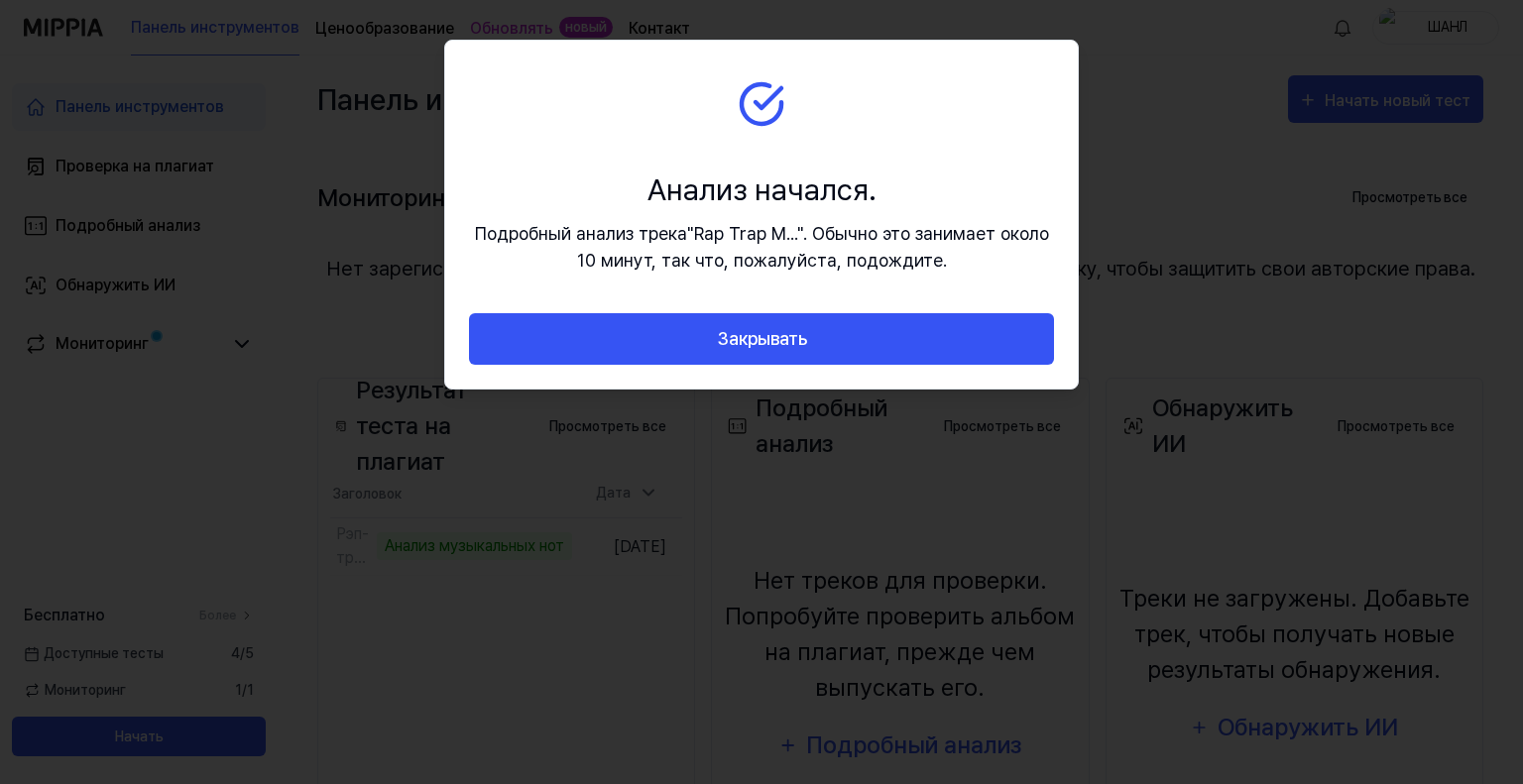 click on "Анализ начался. Подробный анализ трека  "  Rap Trap M...  "  . Обычно это занимает около 10 минут, так что, пожалуйста, подождите." at bounding box center [762, 176] 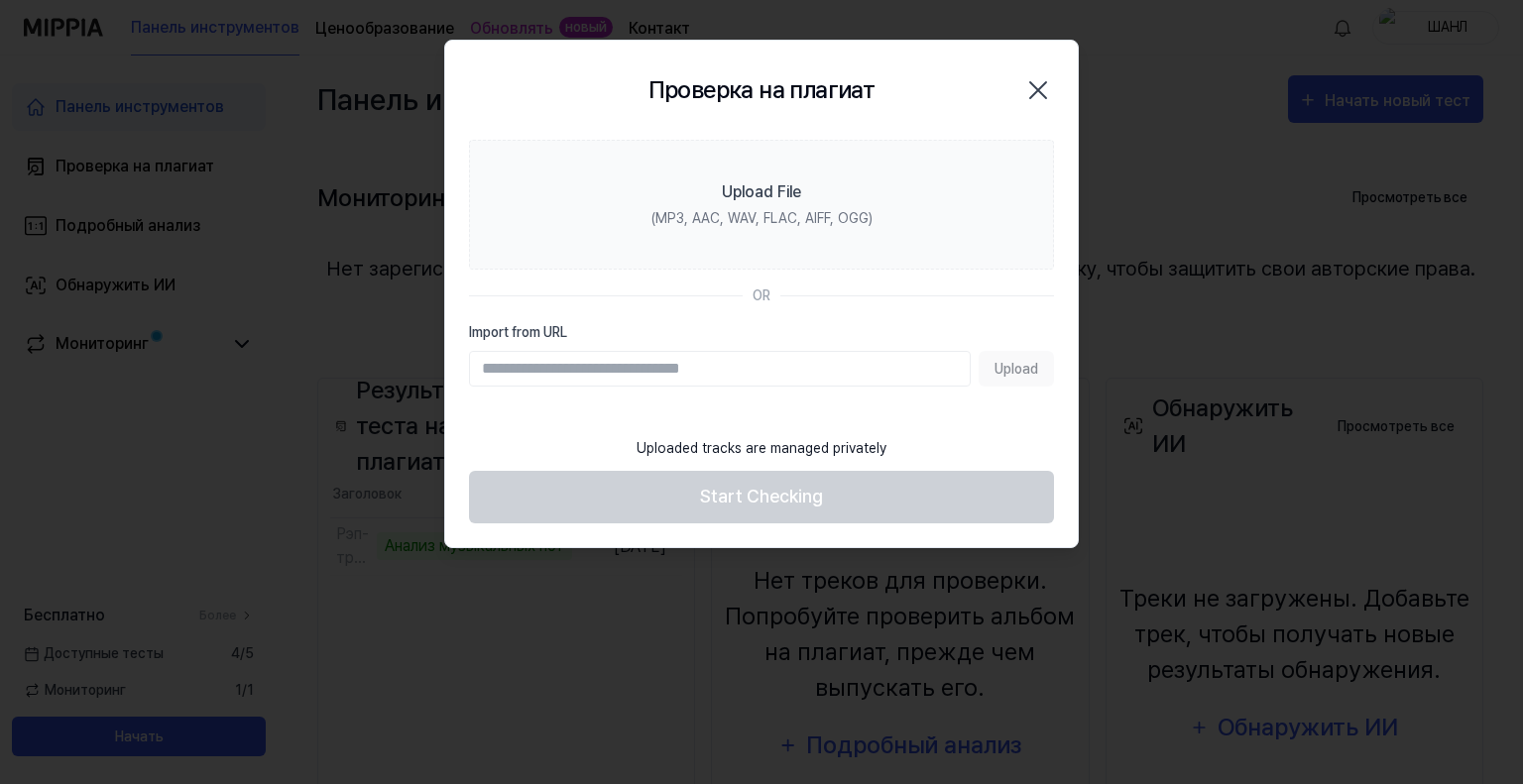 click at bounding box center [762, 392] 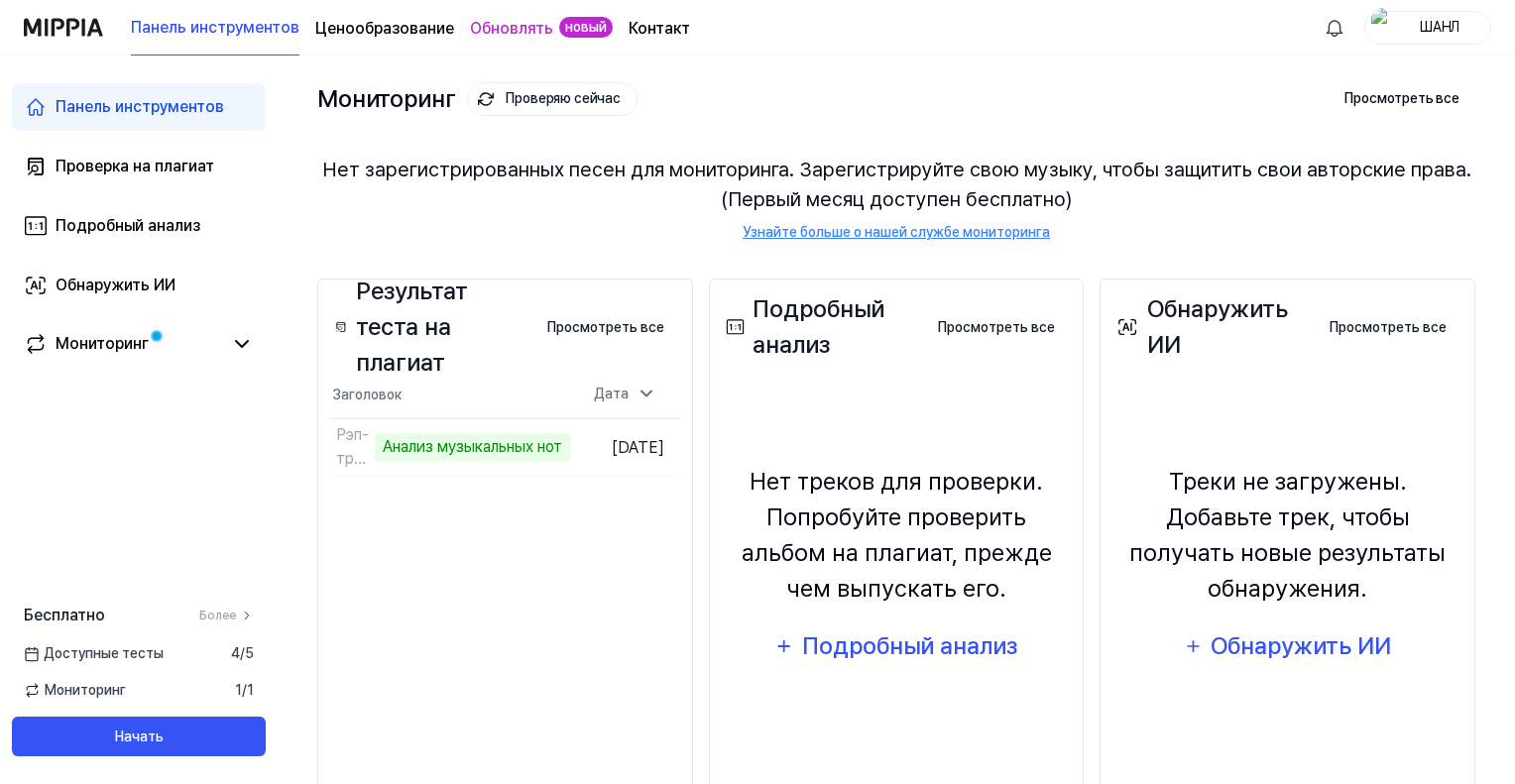 scroll, scrollTop: 0, scrollLeft: 0, axis: both 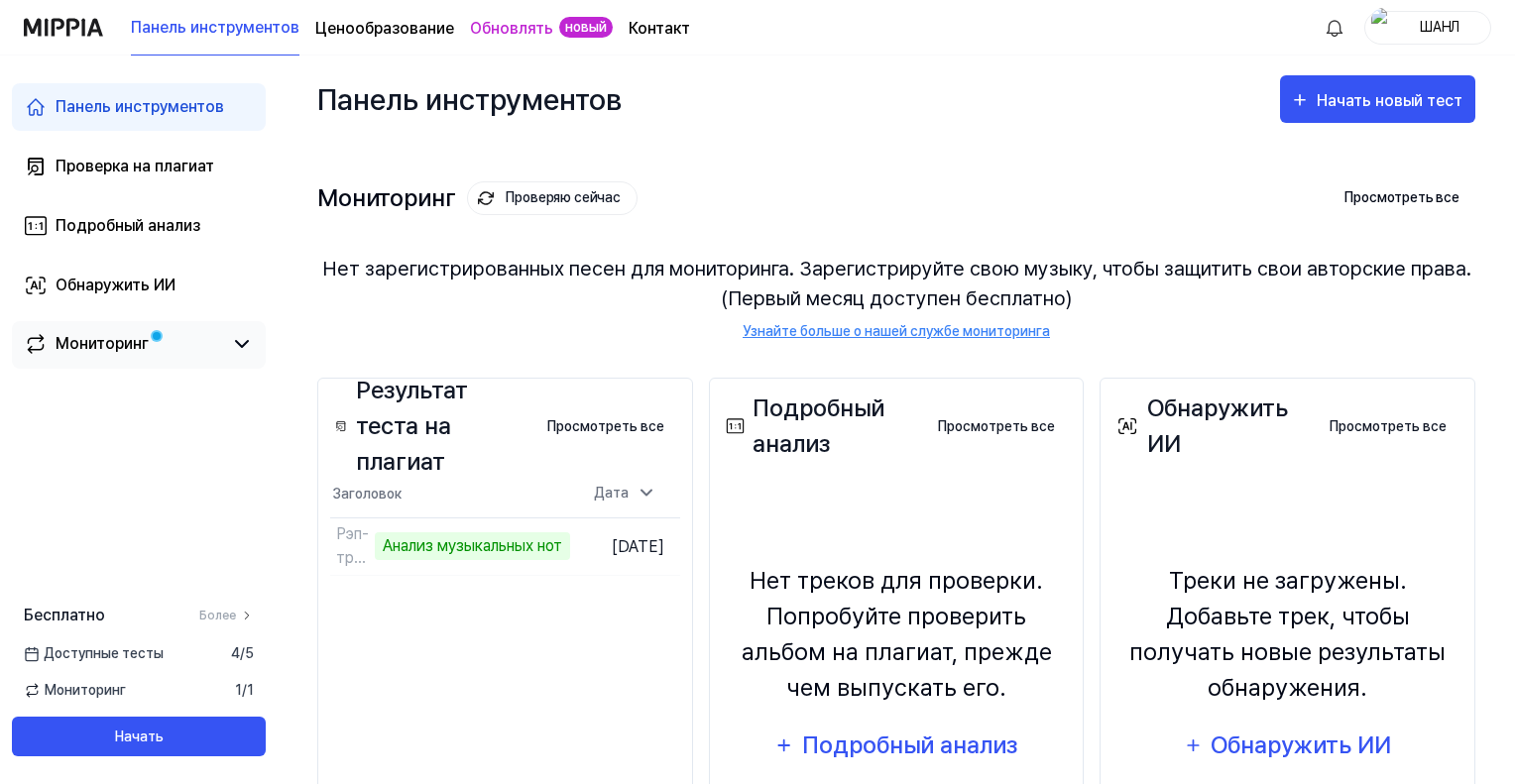 click on "Мониторинг" at bounding box center [123, 344] 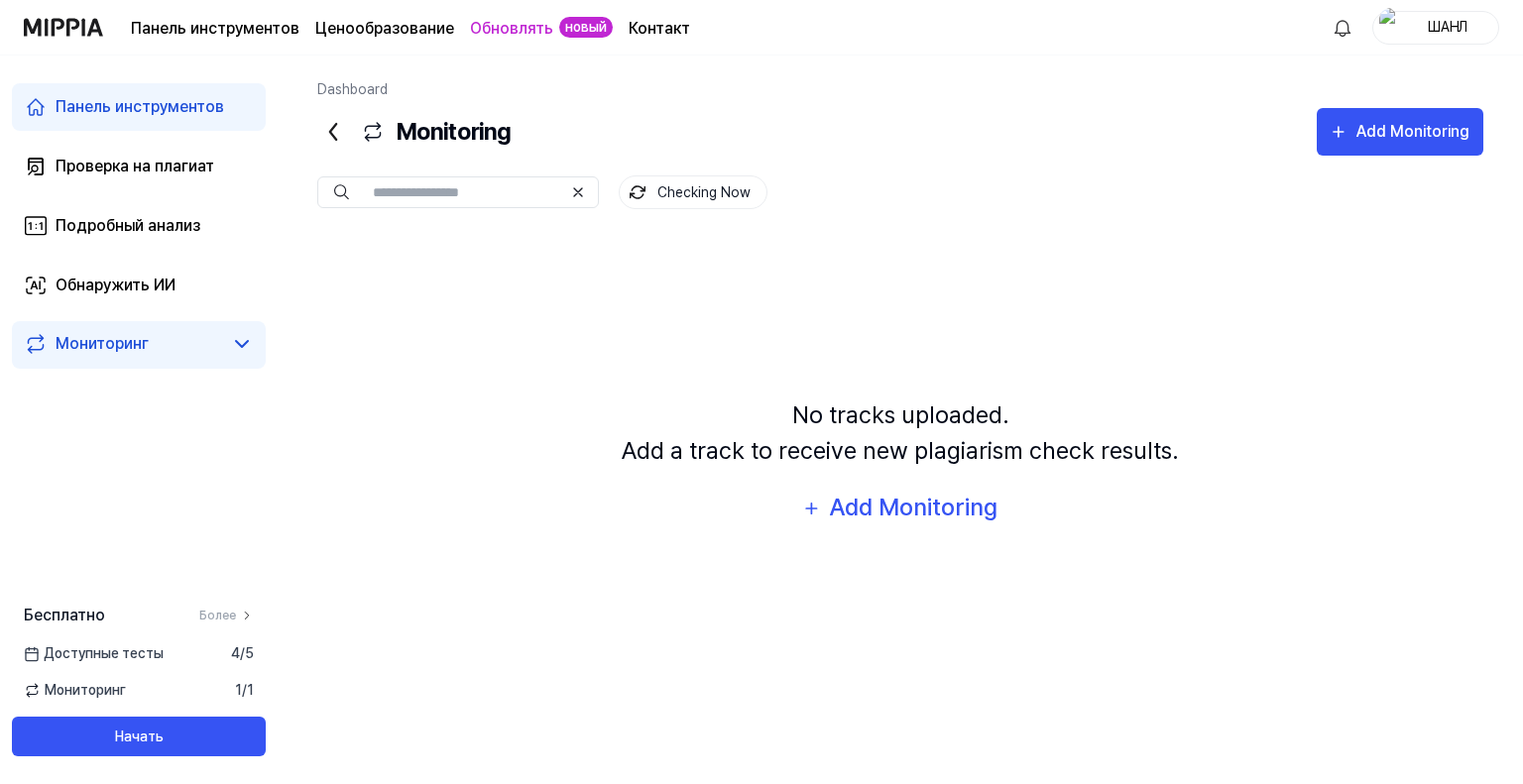click on "Панель инструментов" at bounding box center (140, 107) 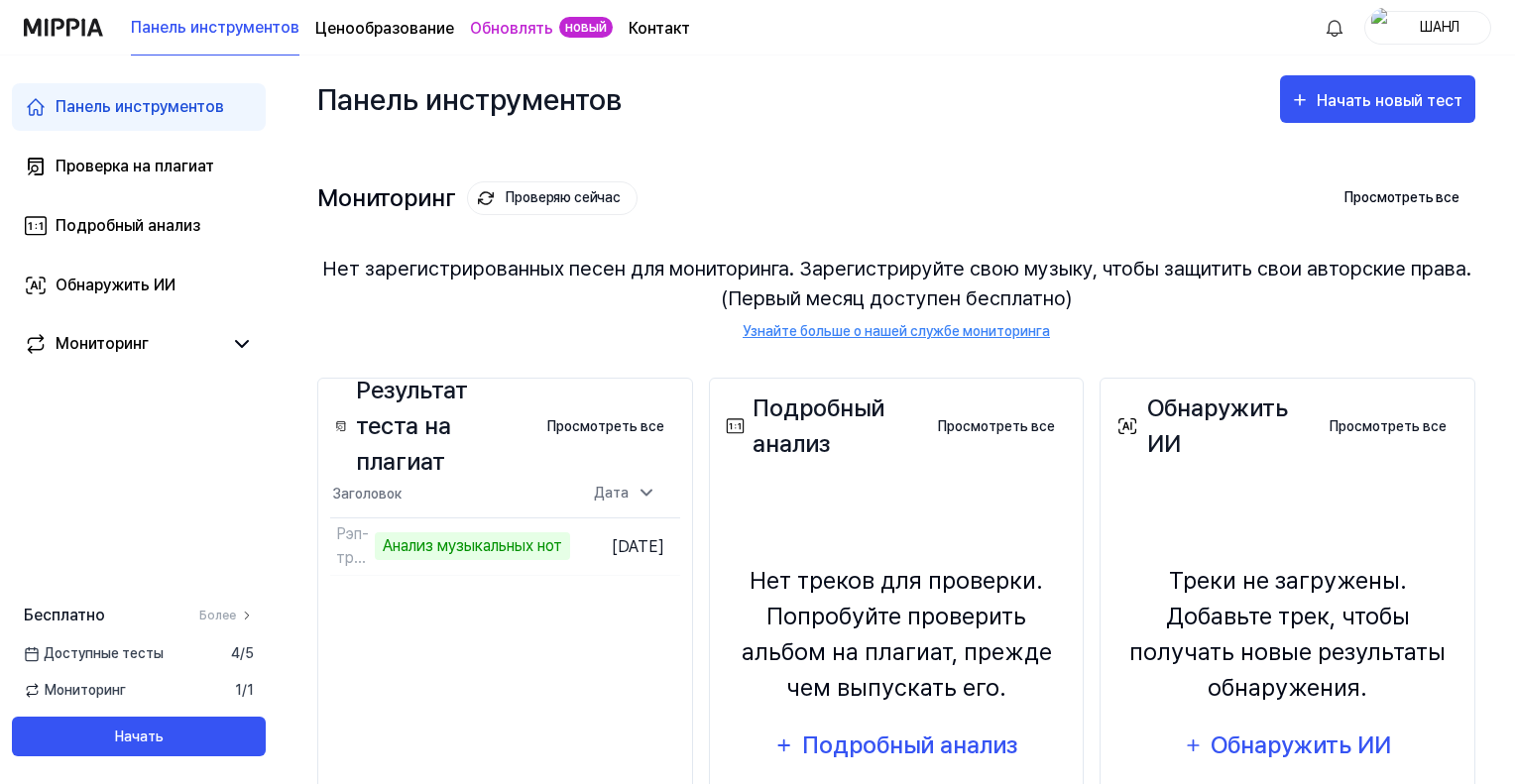 click on "Панель инструментов Начать новый тест" at bounding box center [896, 99] 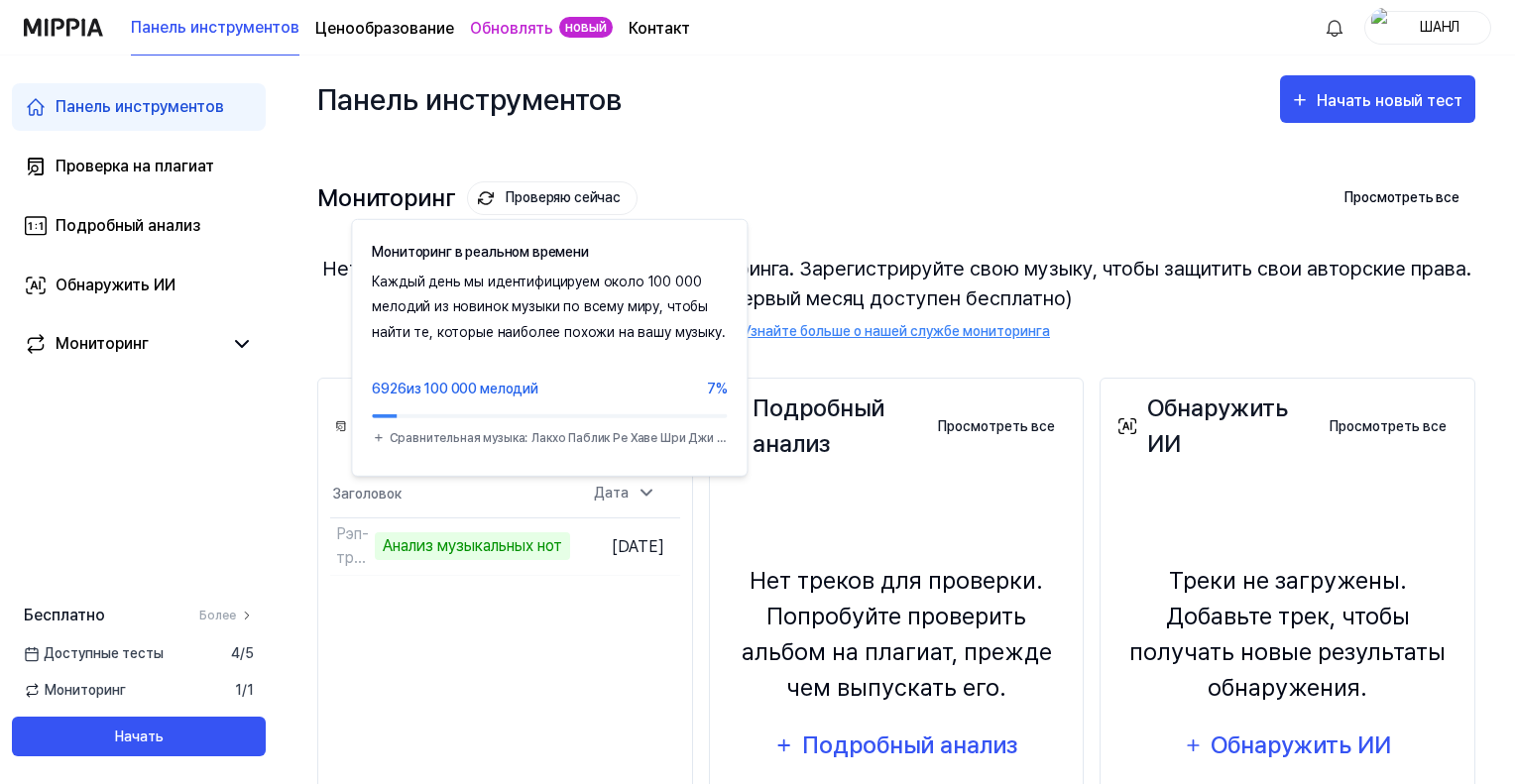 click on "Проверяю сейчас" at bounding box center (563, 197) 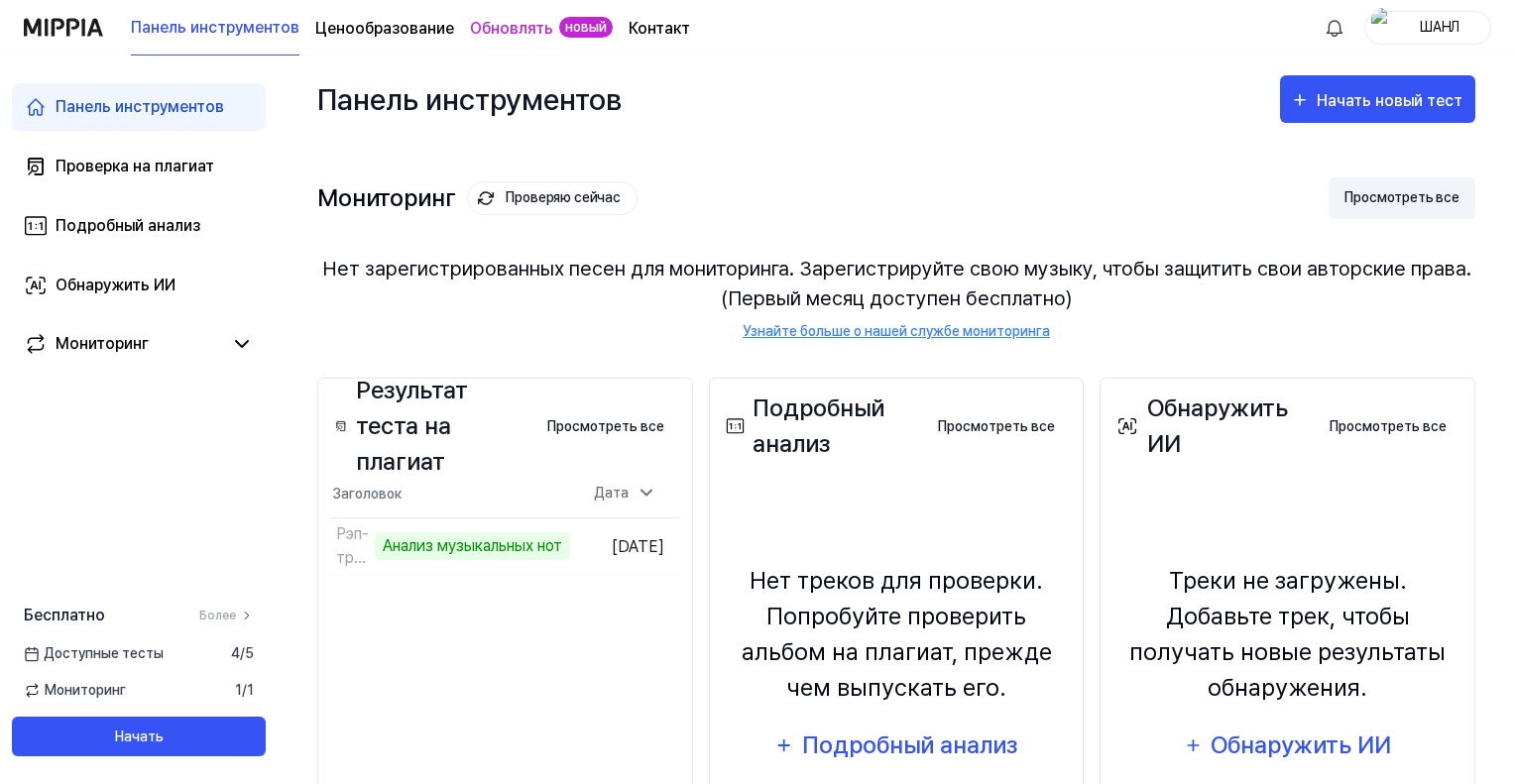 click on "Просмотреть все" at bounding box center (1402, 198) 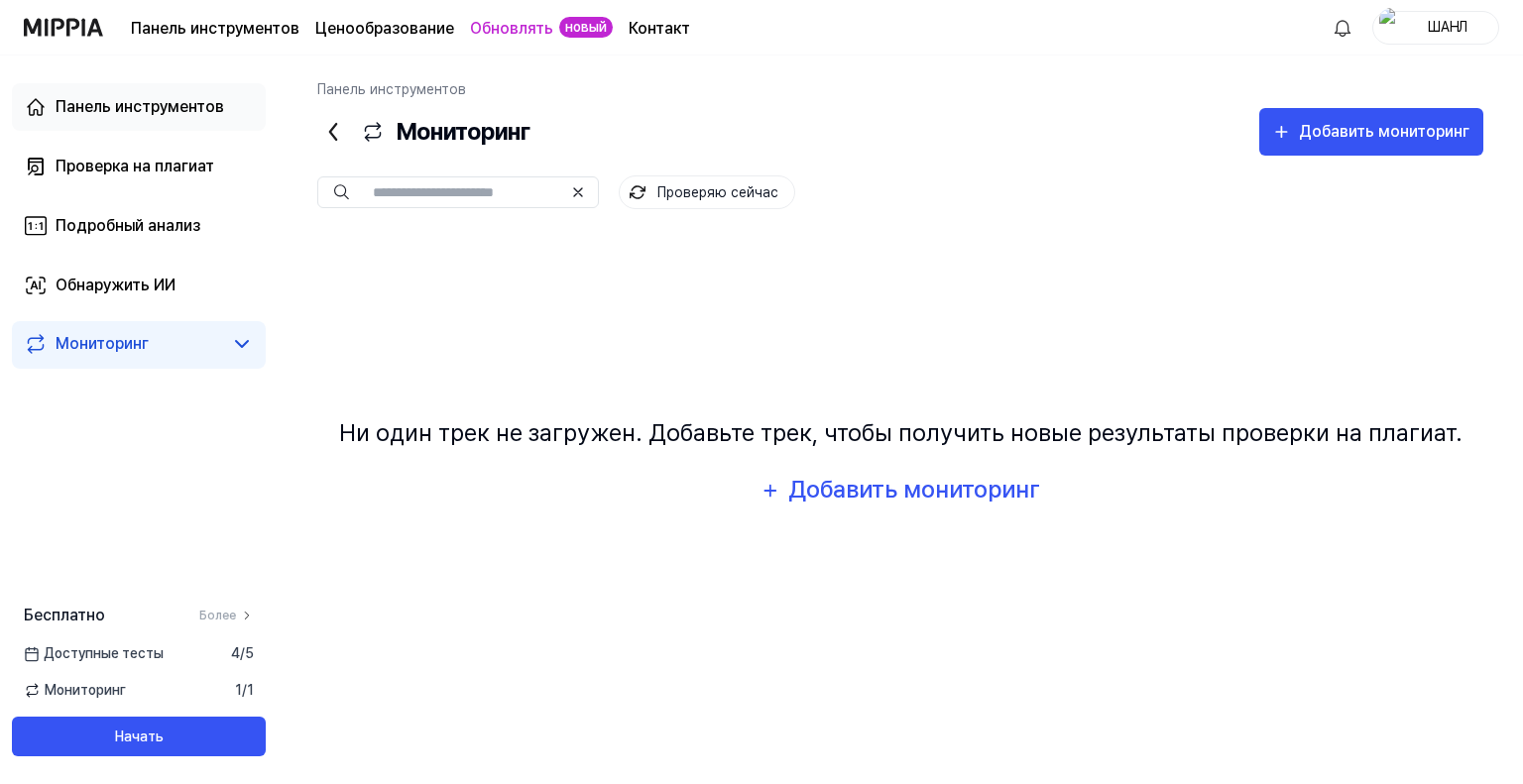 click on "Панель инструментов" at bounding box center (140, 106) 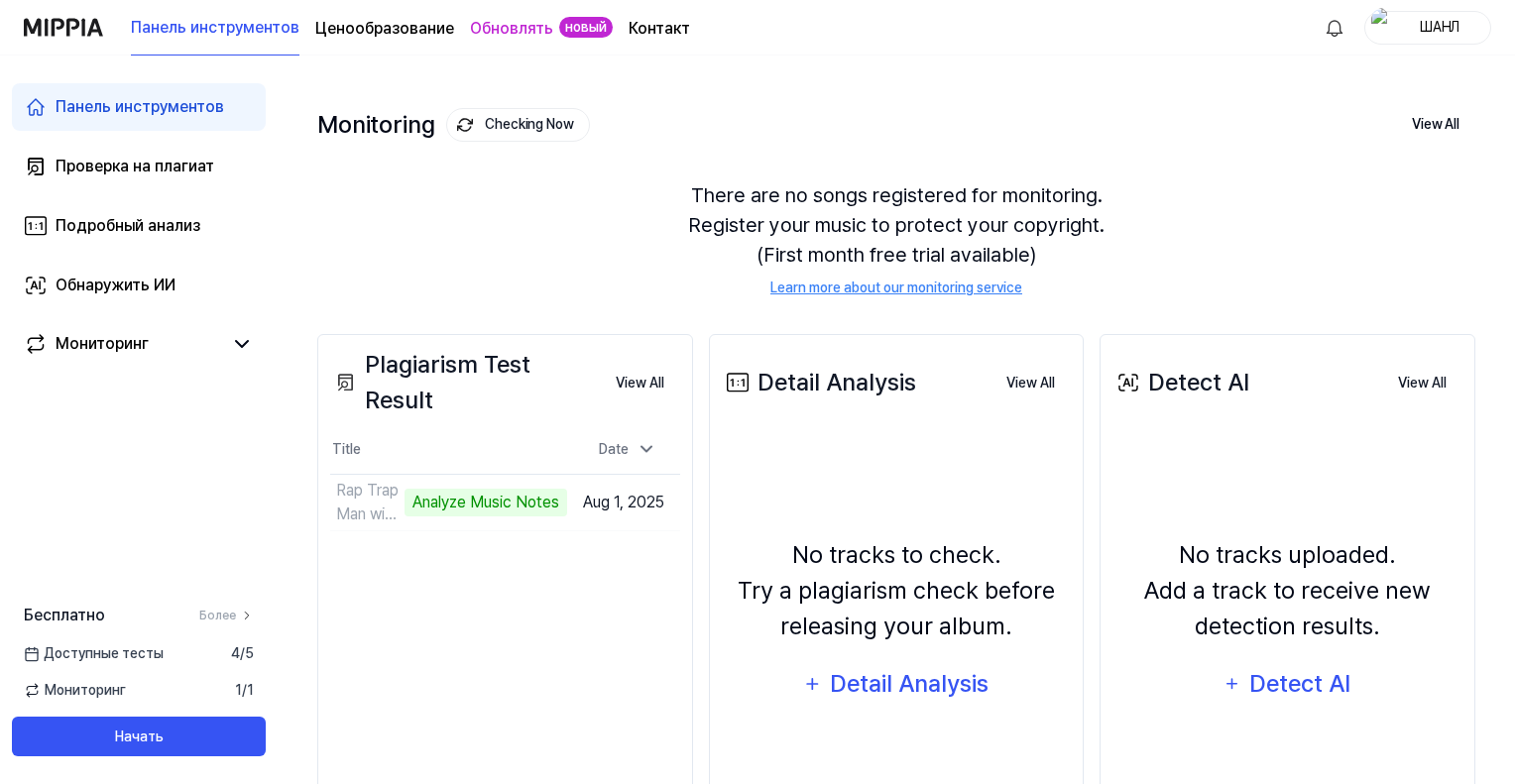 scroll, scrollTop: 198, scrollLeft: 0, axis: vertical 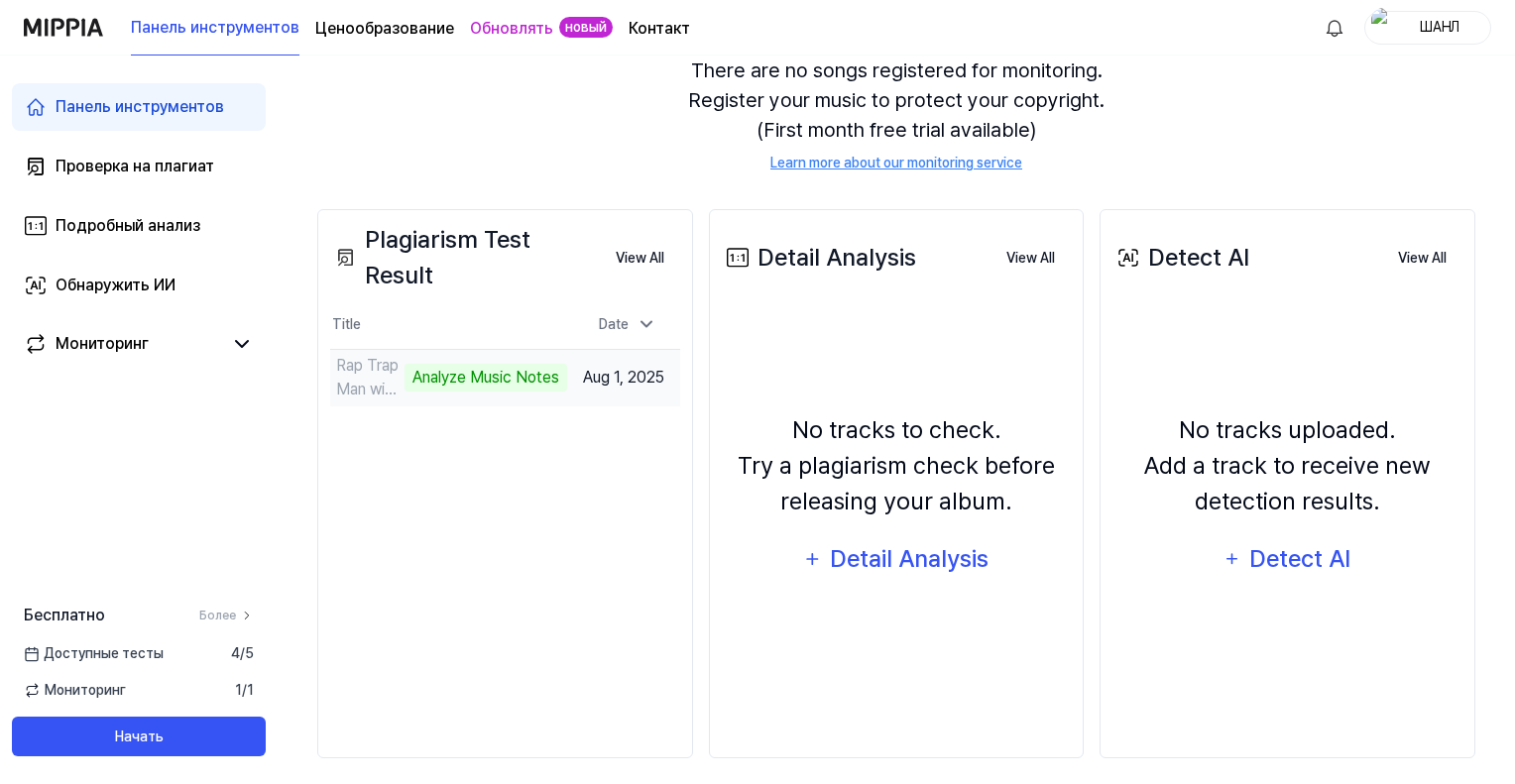 click on "Analyze Music Notes" at bounding box center (486, 378) 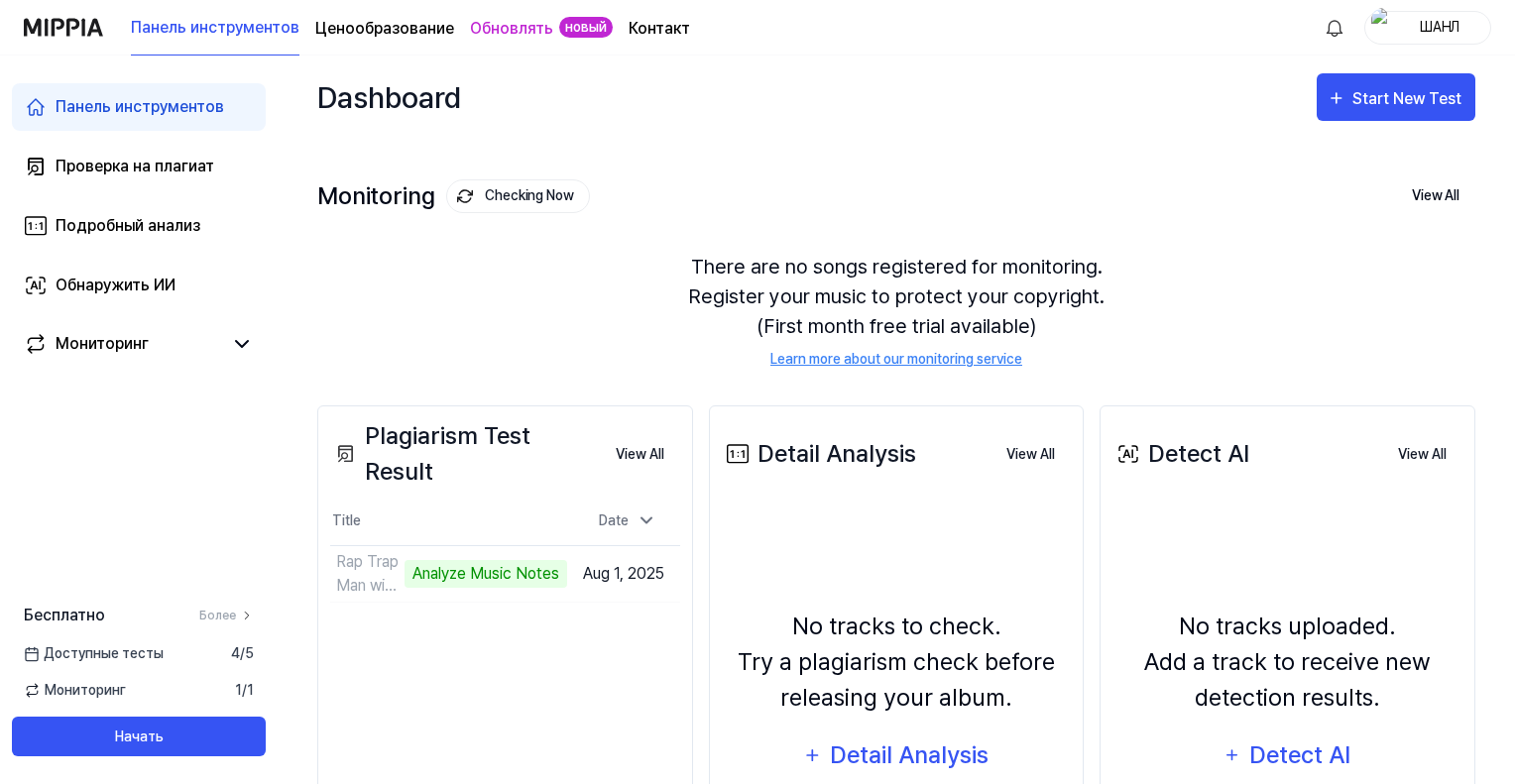 scroll, scrollTop: 0, scrollLeft: 0, axis: both 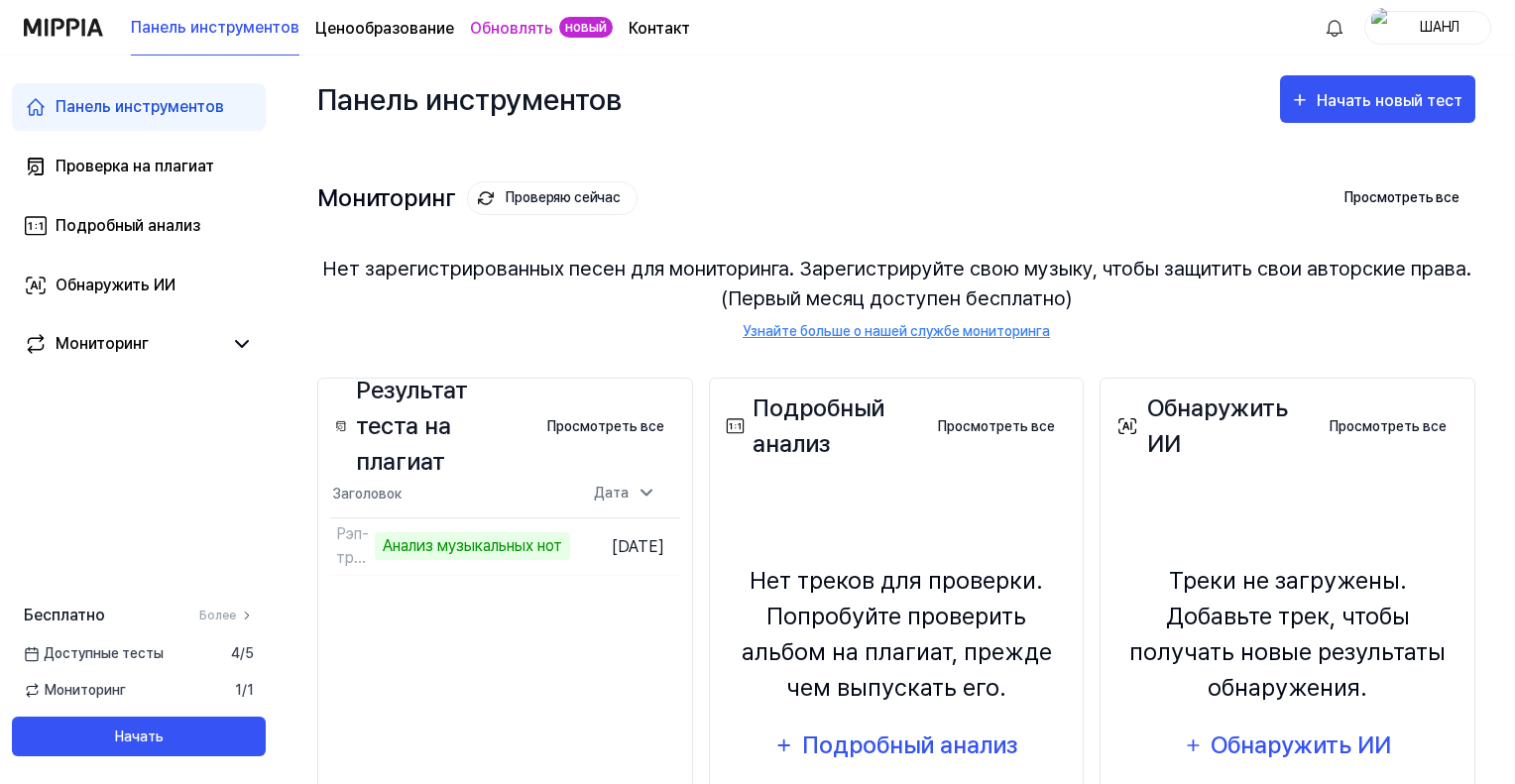 click on "Мониторинг Проверяю сейчас Просмотреть все Мониторинг Нет зарегистрированных песен для мониторинга. Зарегистрируйте свою музыку, чтобы защитить свои авторские права. (Первый месяц доступен бесплатно) Узнайте больше о нашей службе мониторинга" at bounding box center [896, 240] 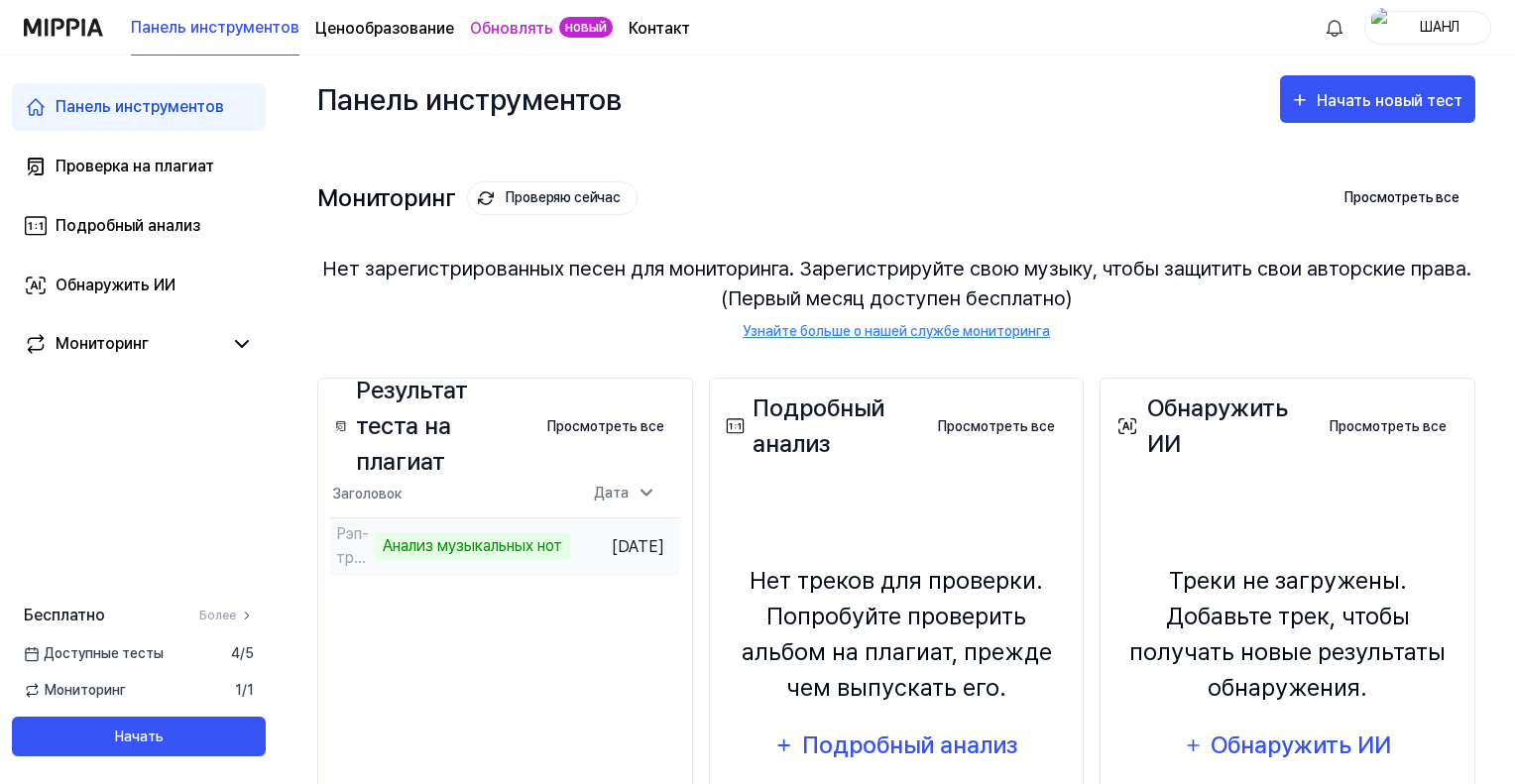 click on "Анализ музыкальных нот" at bounding box center [472, 545] 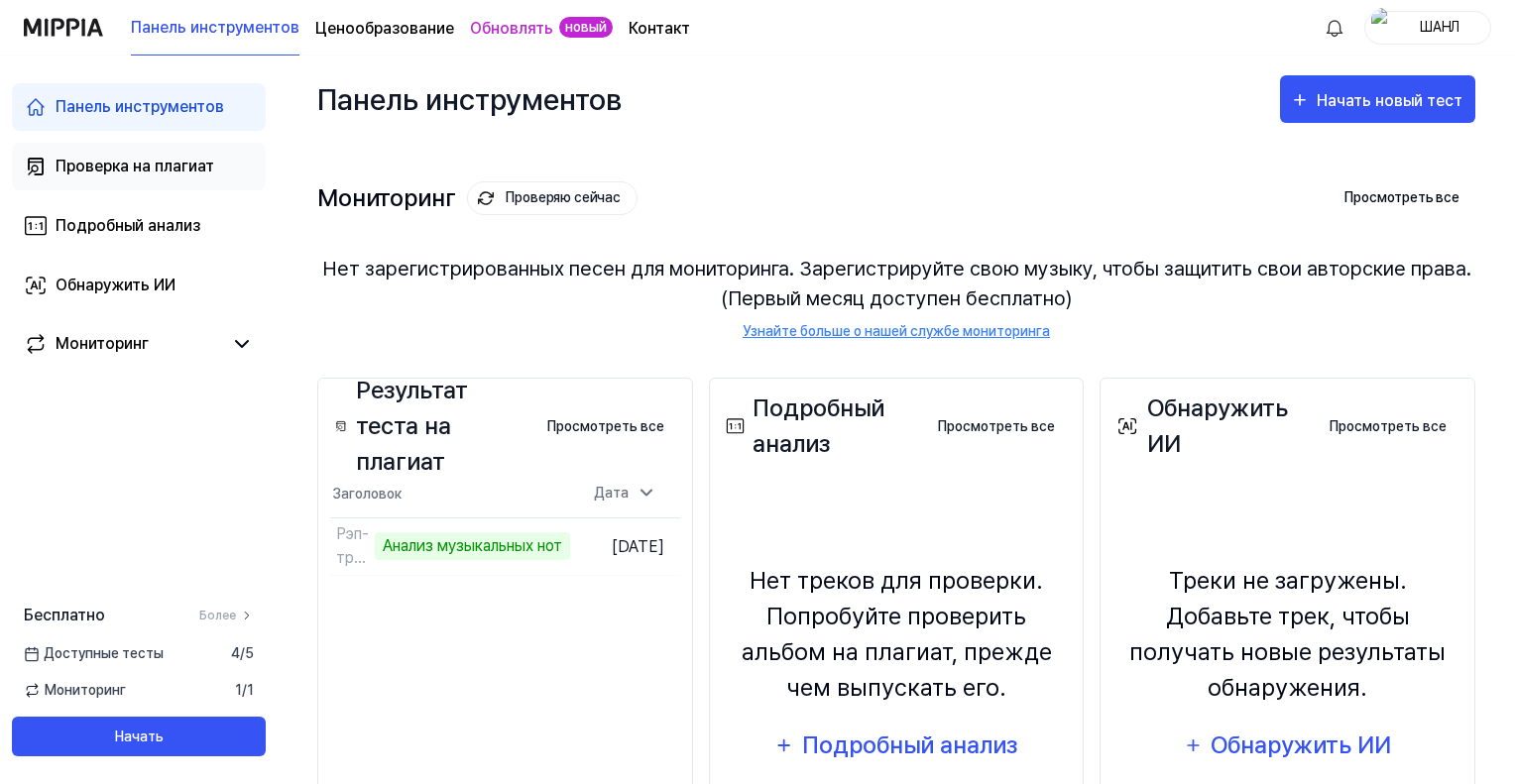 click on "Проверка на плагиат" at bounding box center [135, 166] 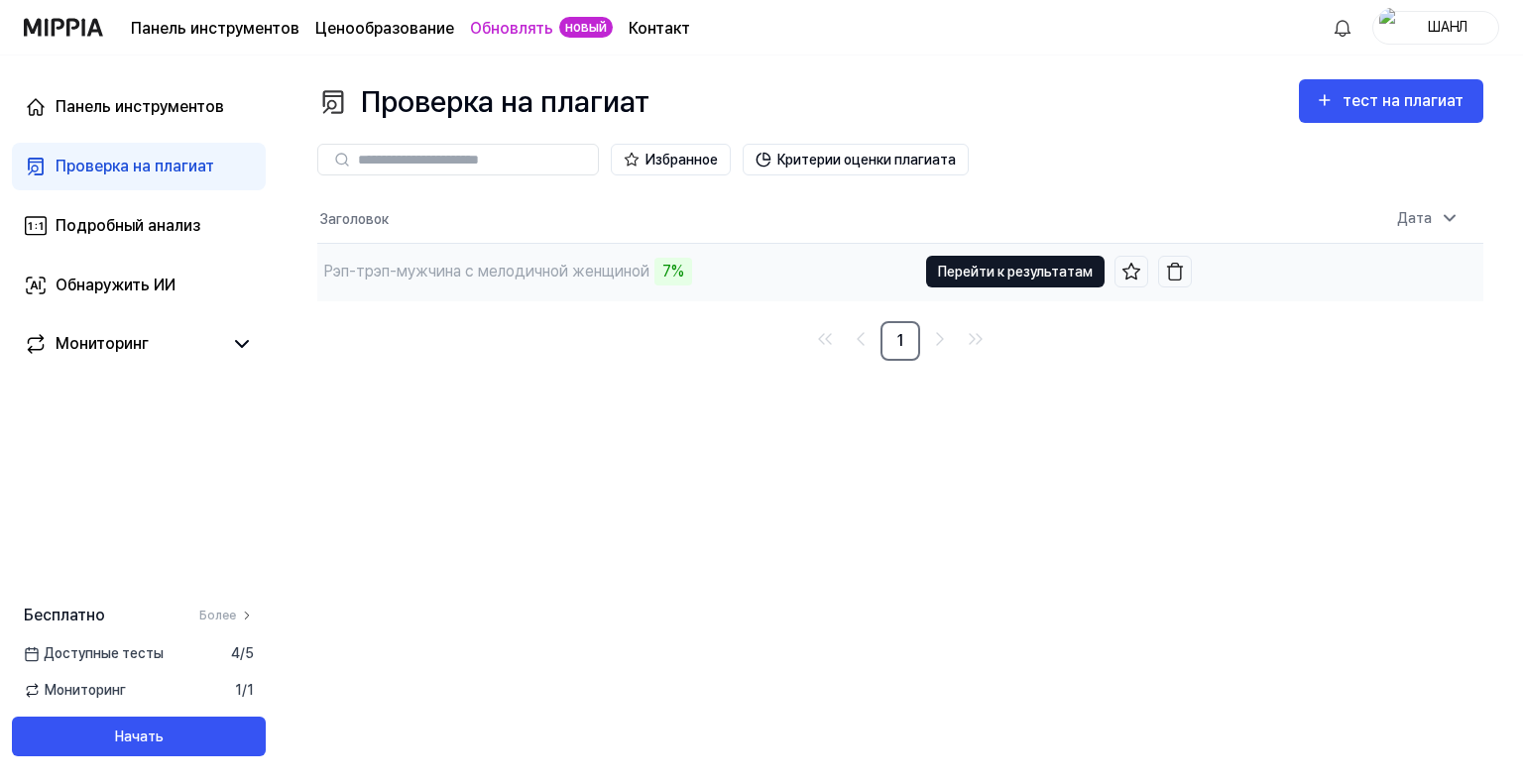 click on "Перейти к результатам" at bounding box center [1015, 272] 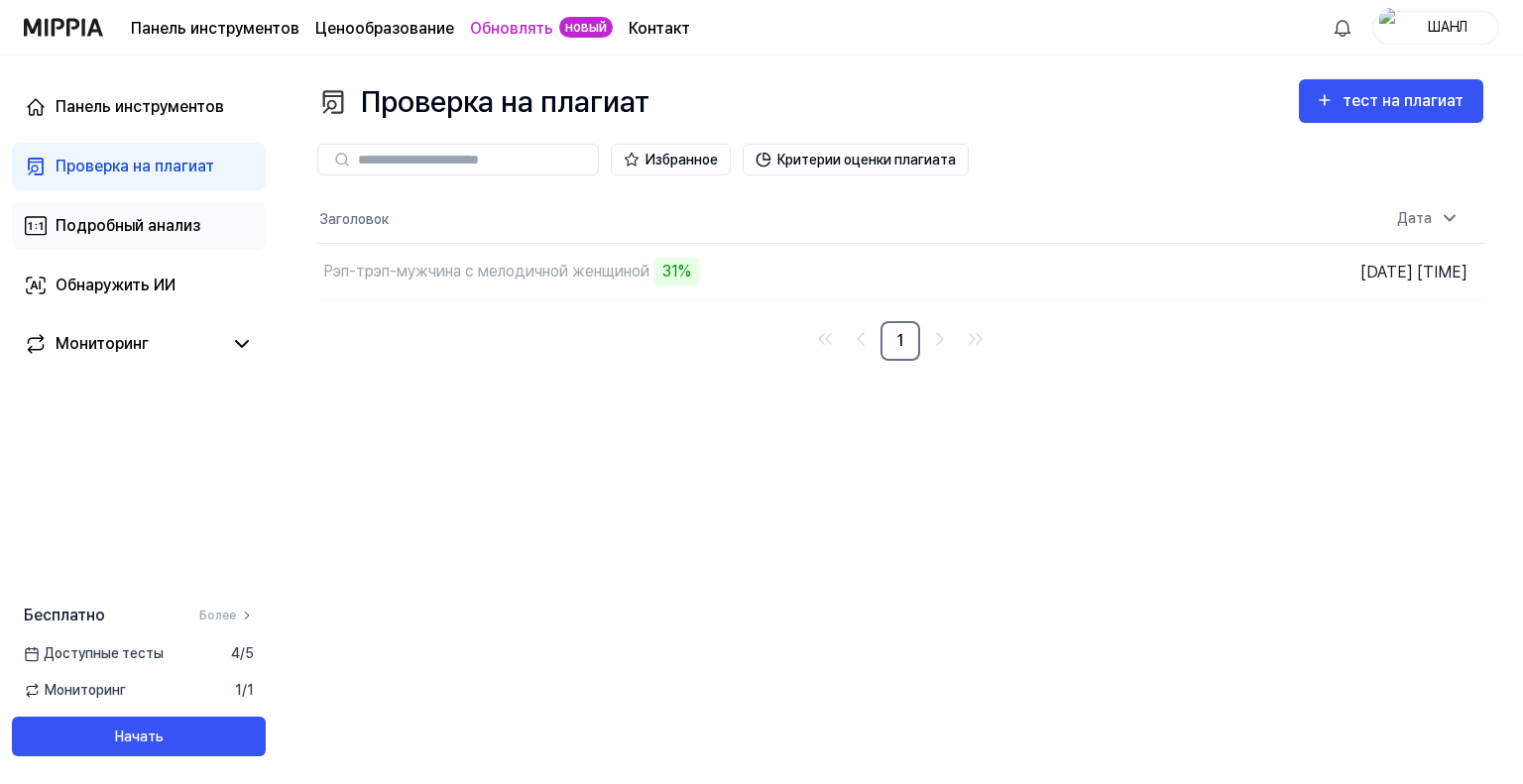 click on "Подробный анализ" at bounding box center [128, 225] 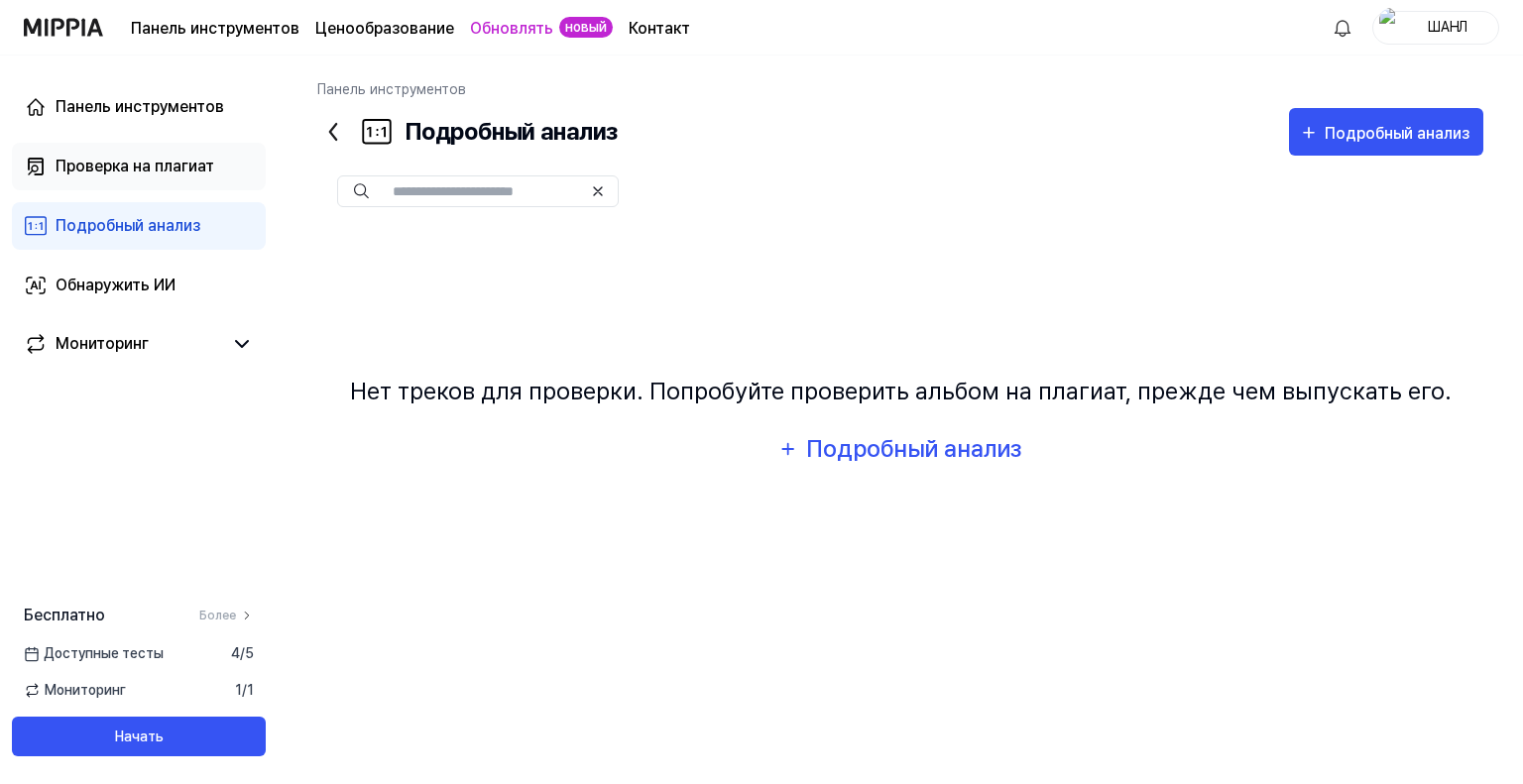 click on "Проверка на плагиат" at bounding box center (135, 166) 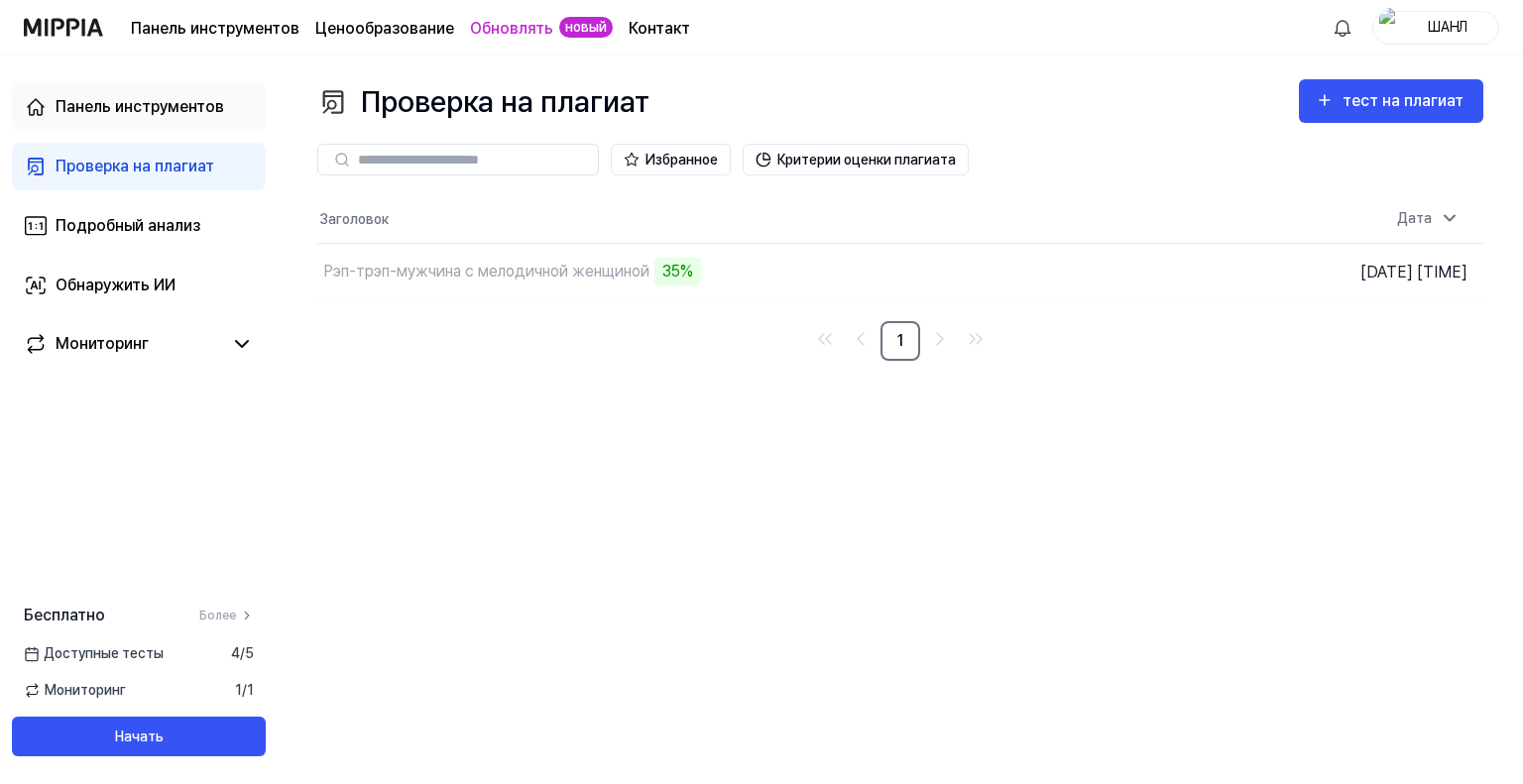 click on "Панель инструментов" at bounding box center [140, 106] 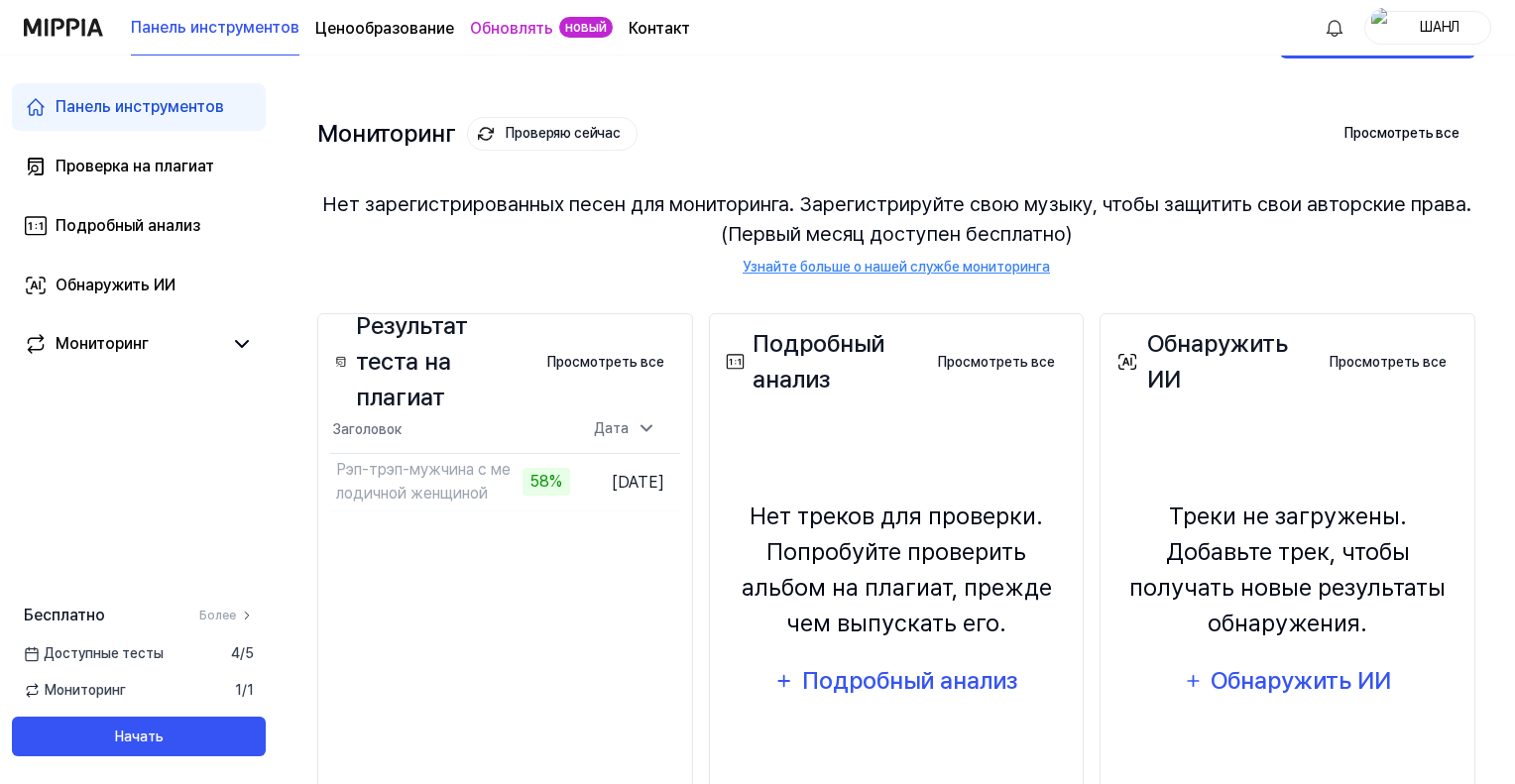 scroll, scrollTop: 99, scrollLeft: 0, axis: vertical 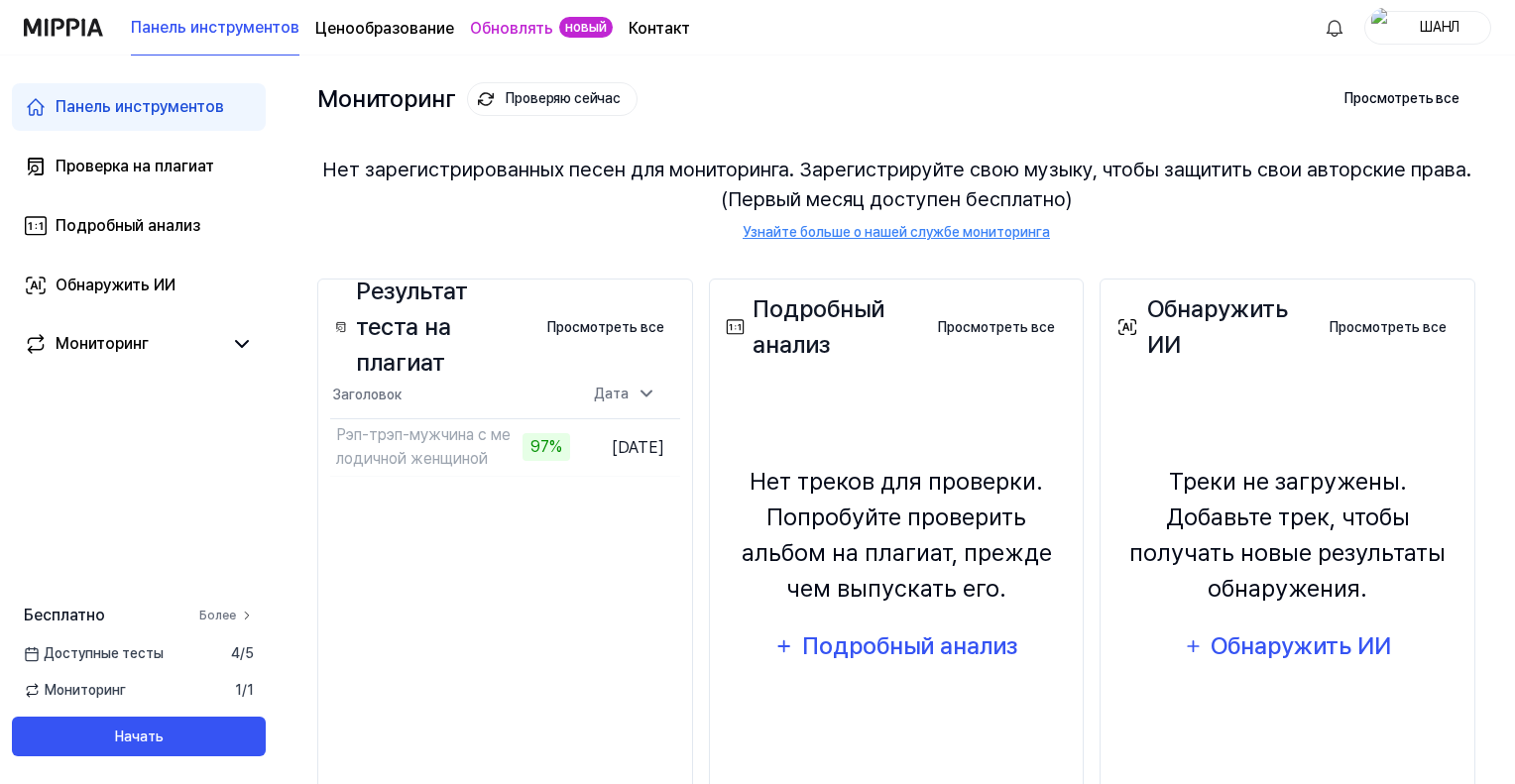 click on "Более" at bounding box center [217, 616] 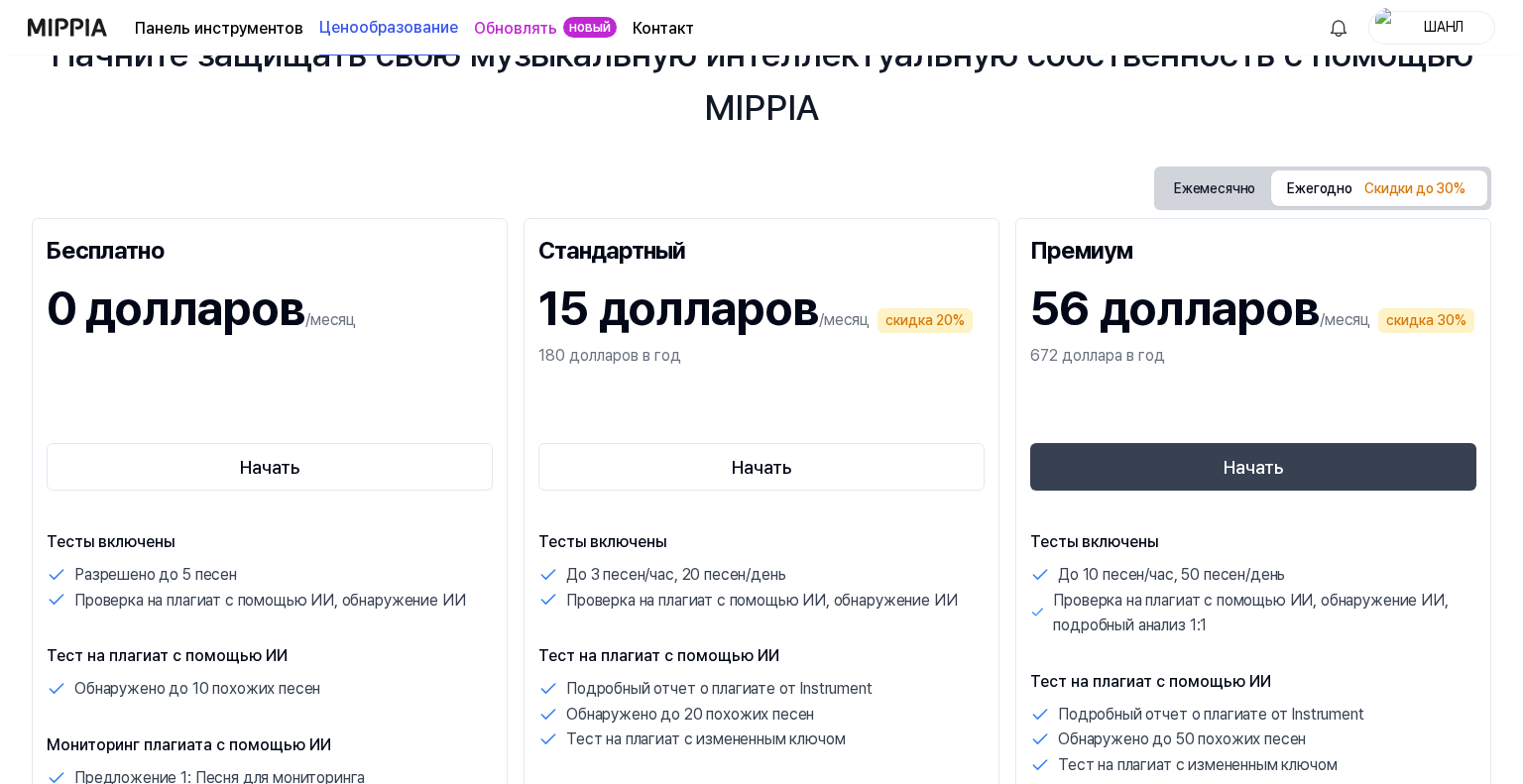 scroll, scrollTop: 0, scrollLeft: 0, axis: both 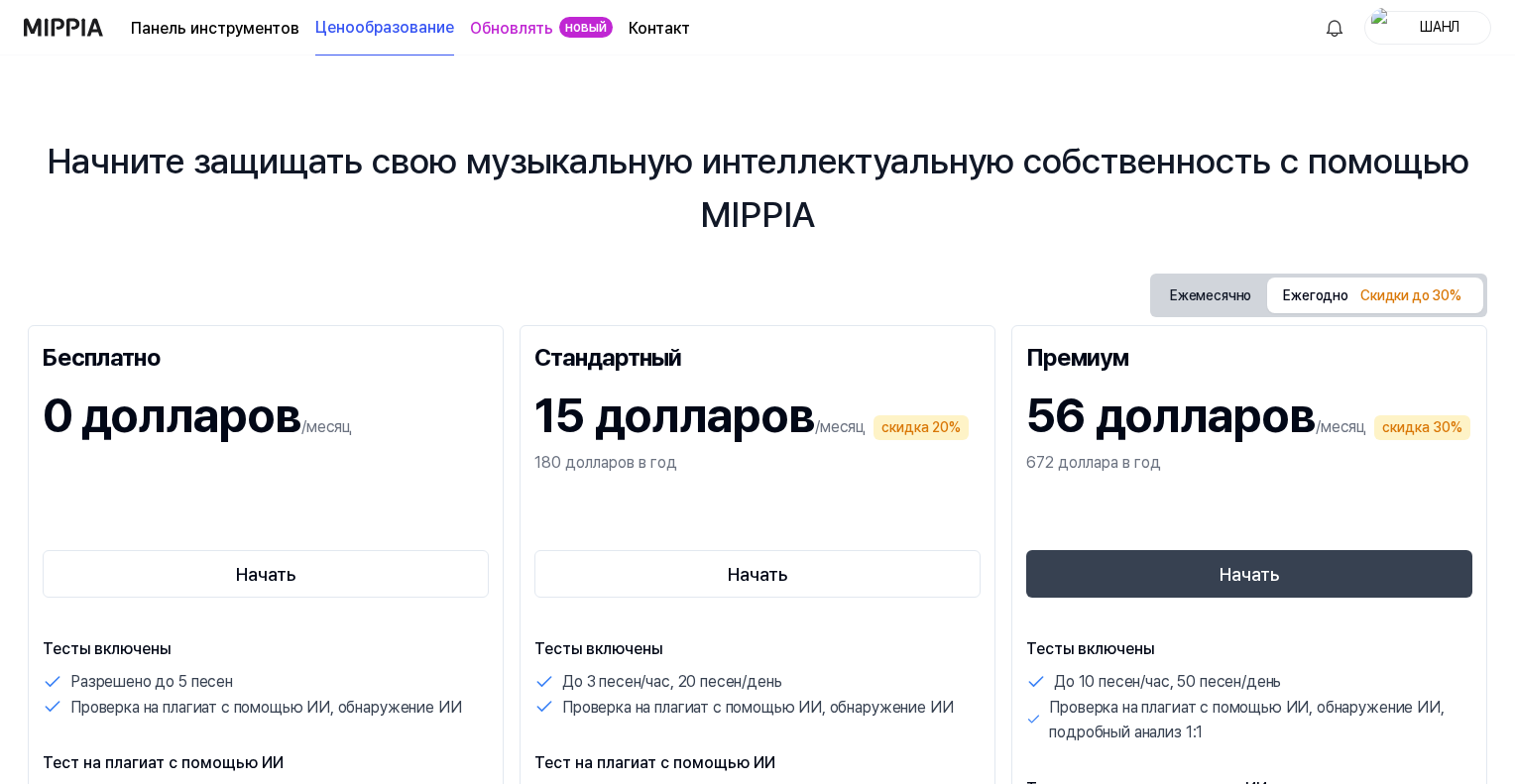 click on "Панель инструментов" at bounding box center (215, 28) 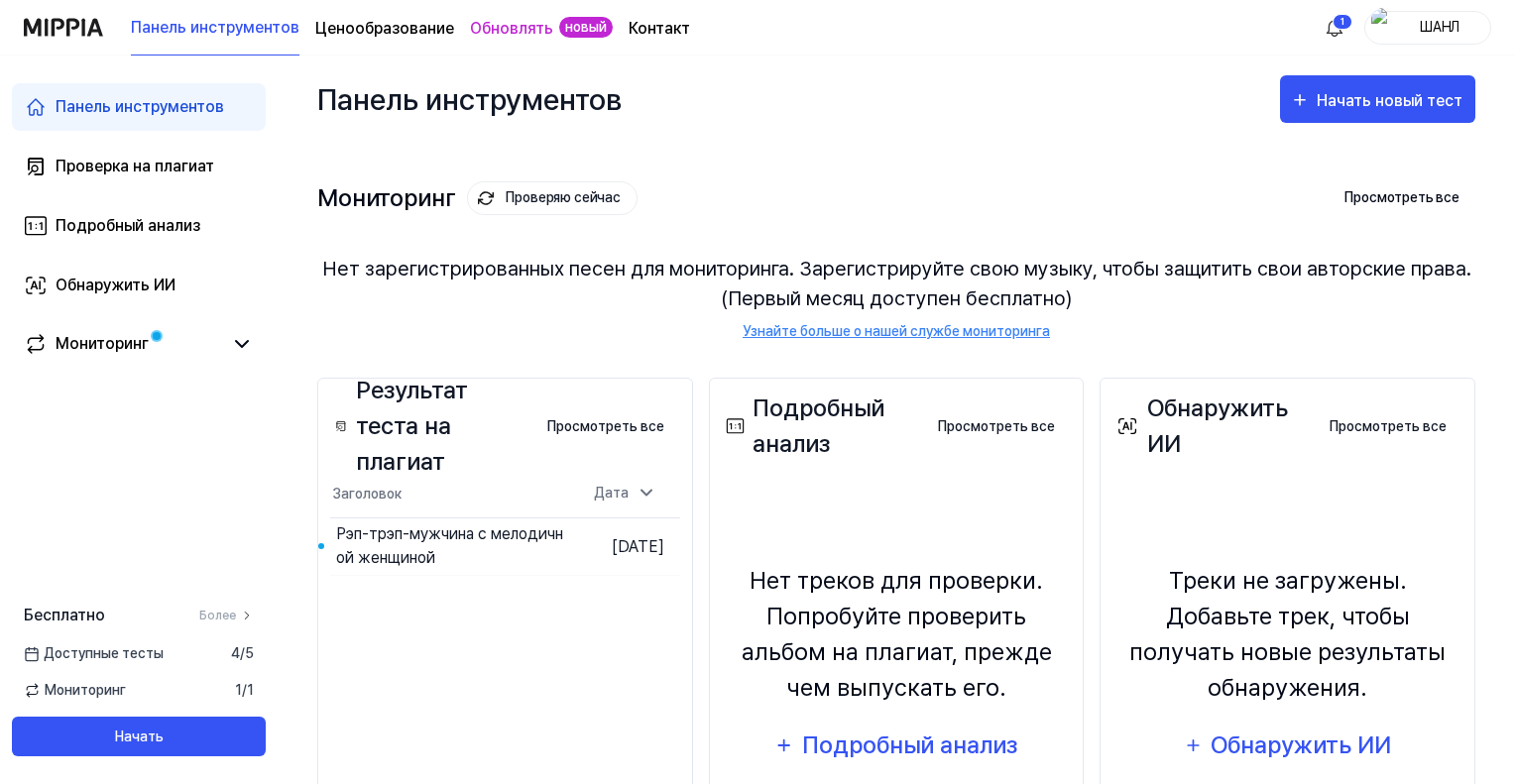 click on "Панель инструментов Начать новый тест" at bounding box center [896, 99] 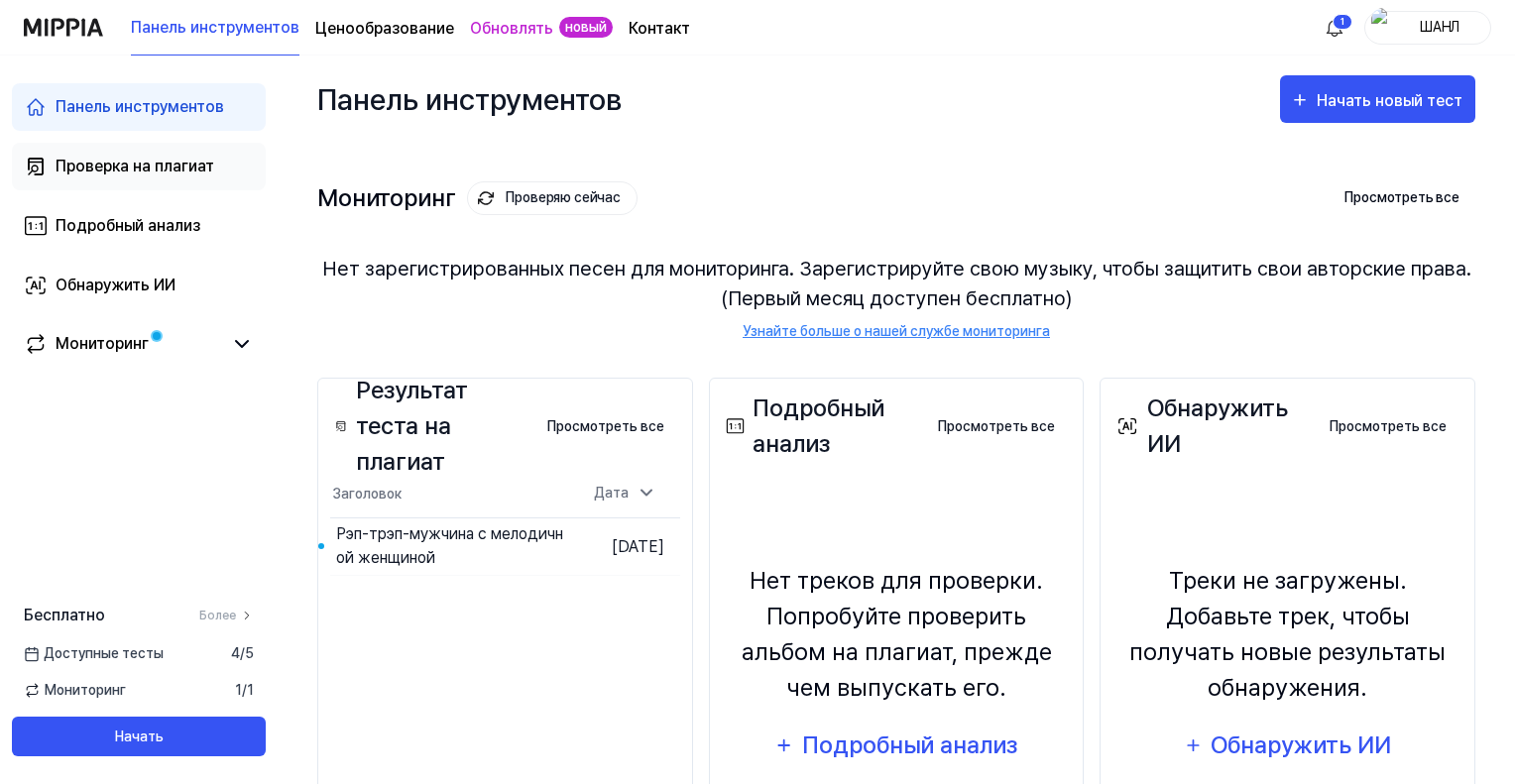 click on "Проверка на плагиат" at bounding box center (135, 166) 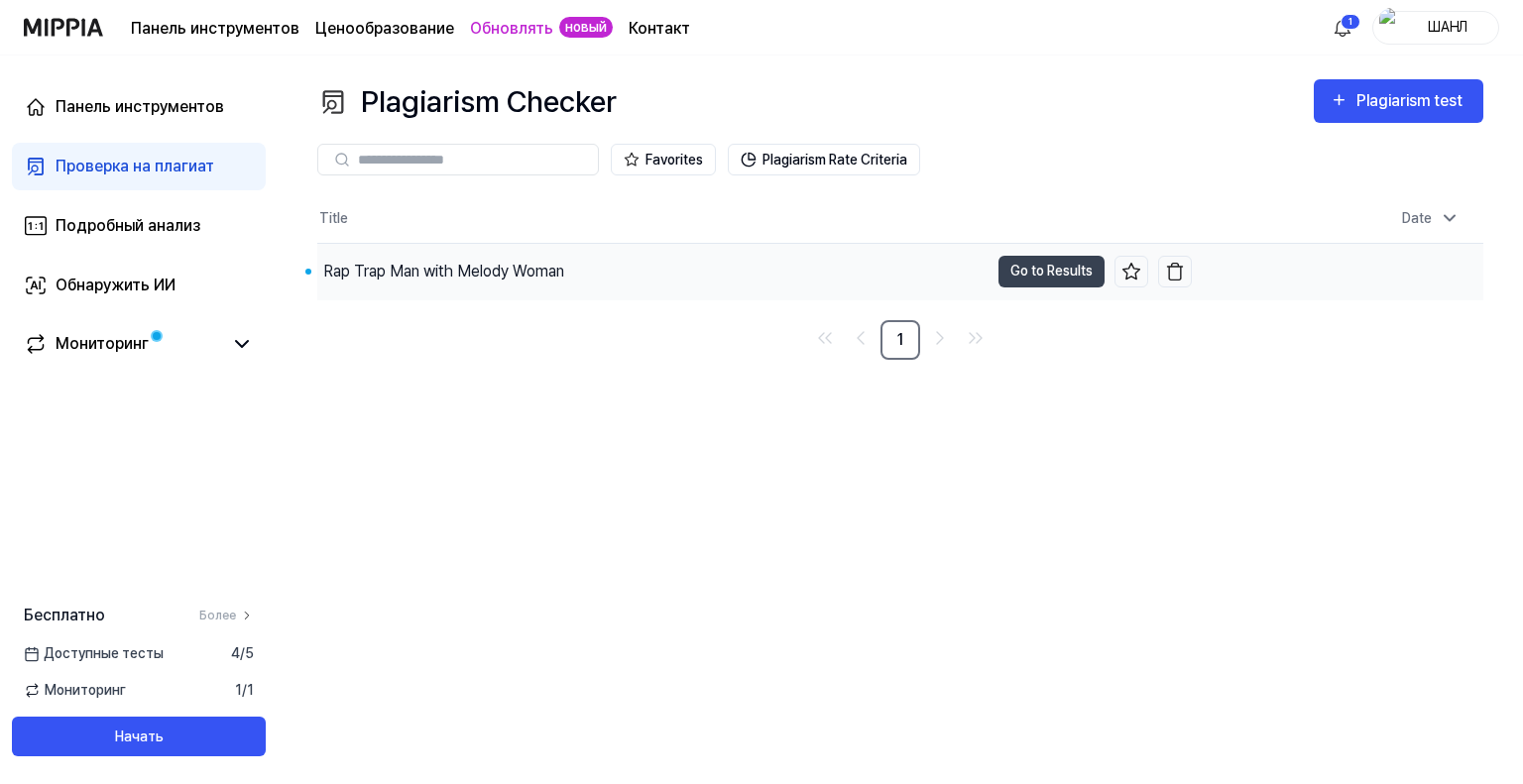 click on "Rap Trap Man with Melody Woman" at bounding box center (443, 272) 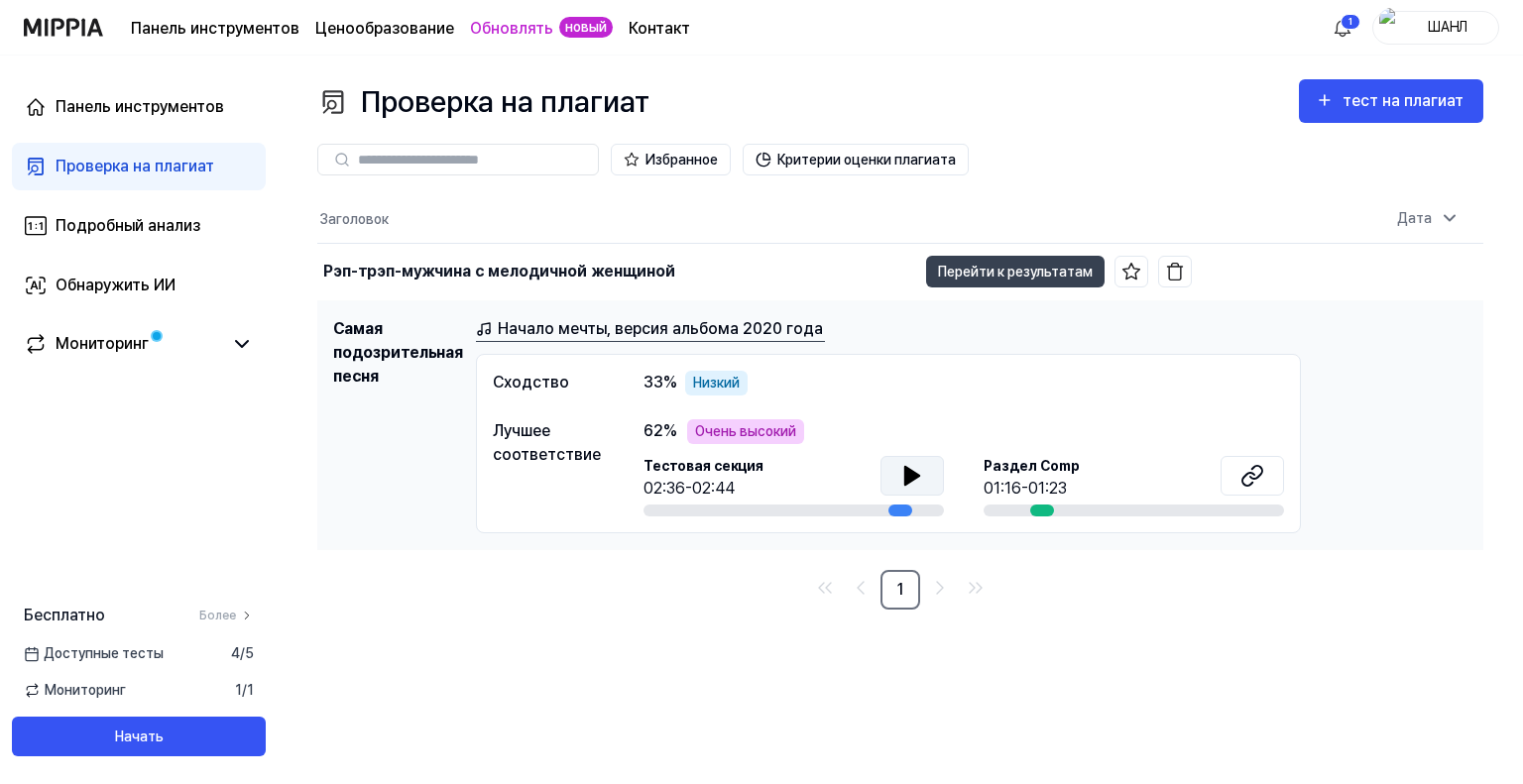 click 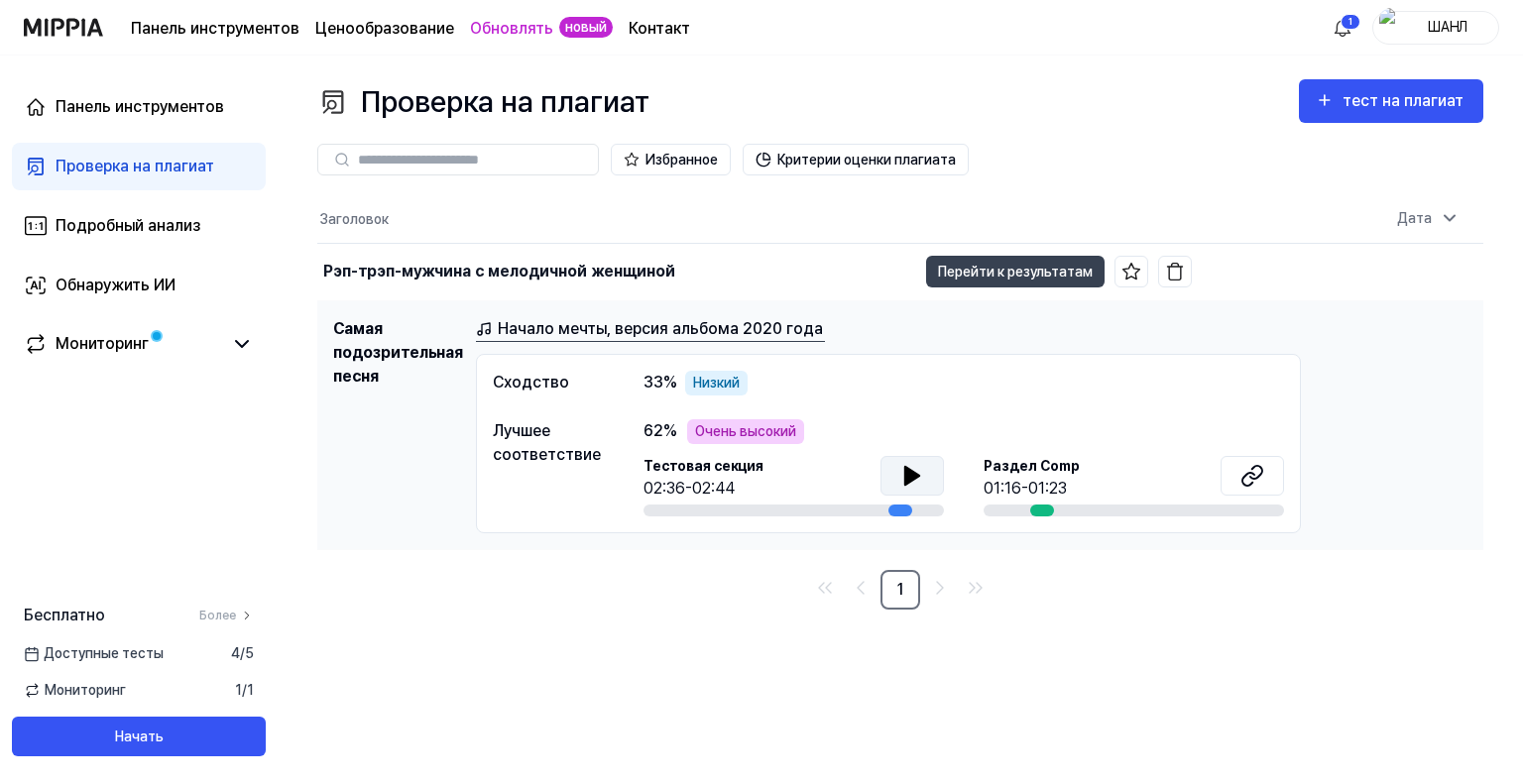 drag, startPoint x: 896, startPoint y: 506, endPoint x: 879, endPoint y: 506, distance: 17 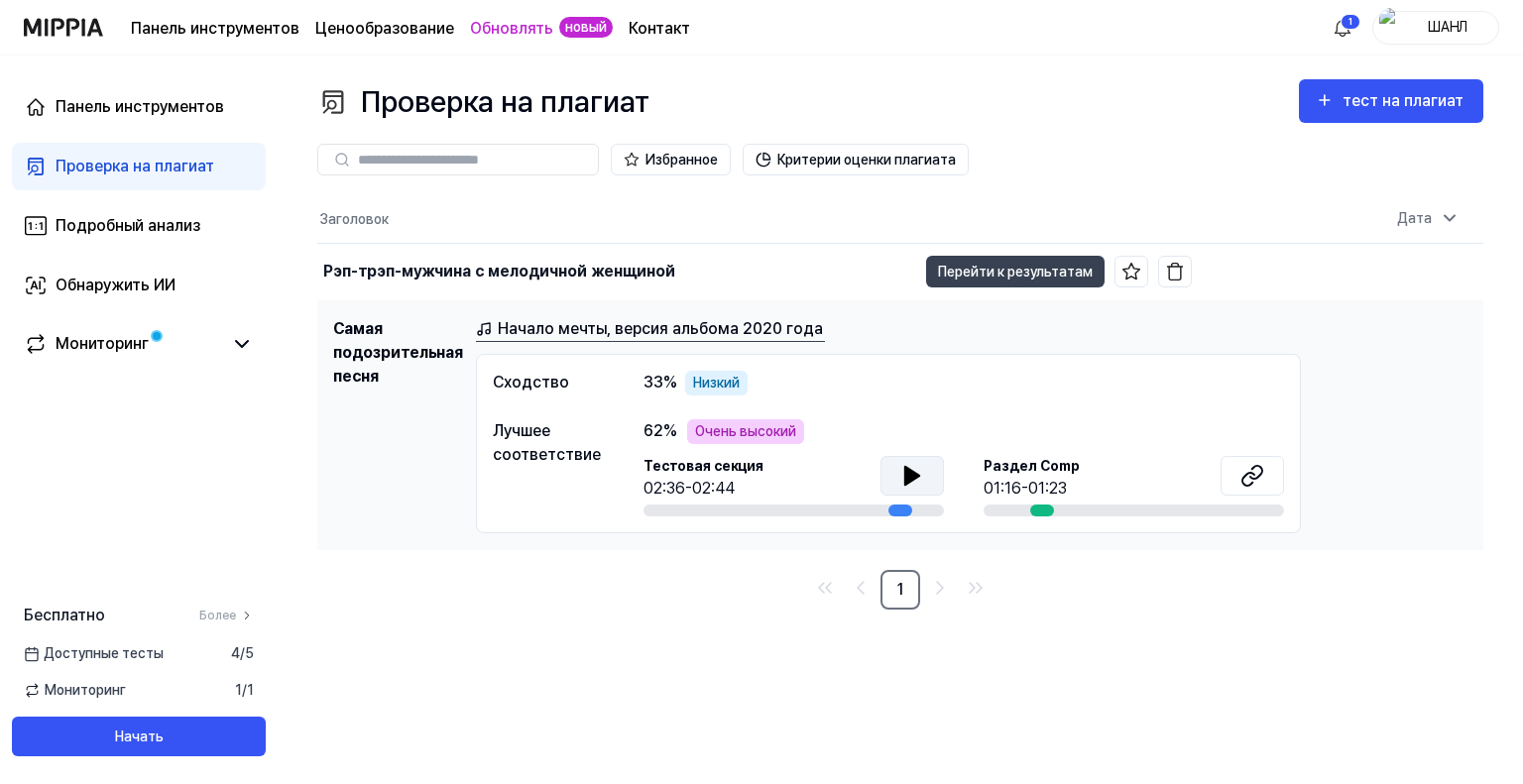 click 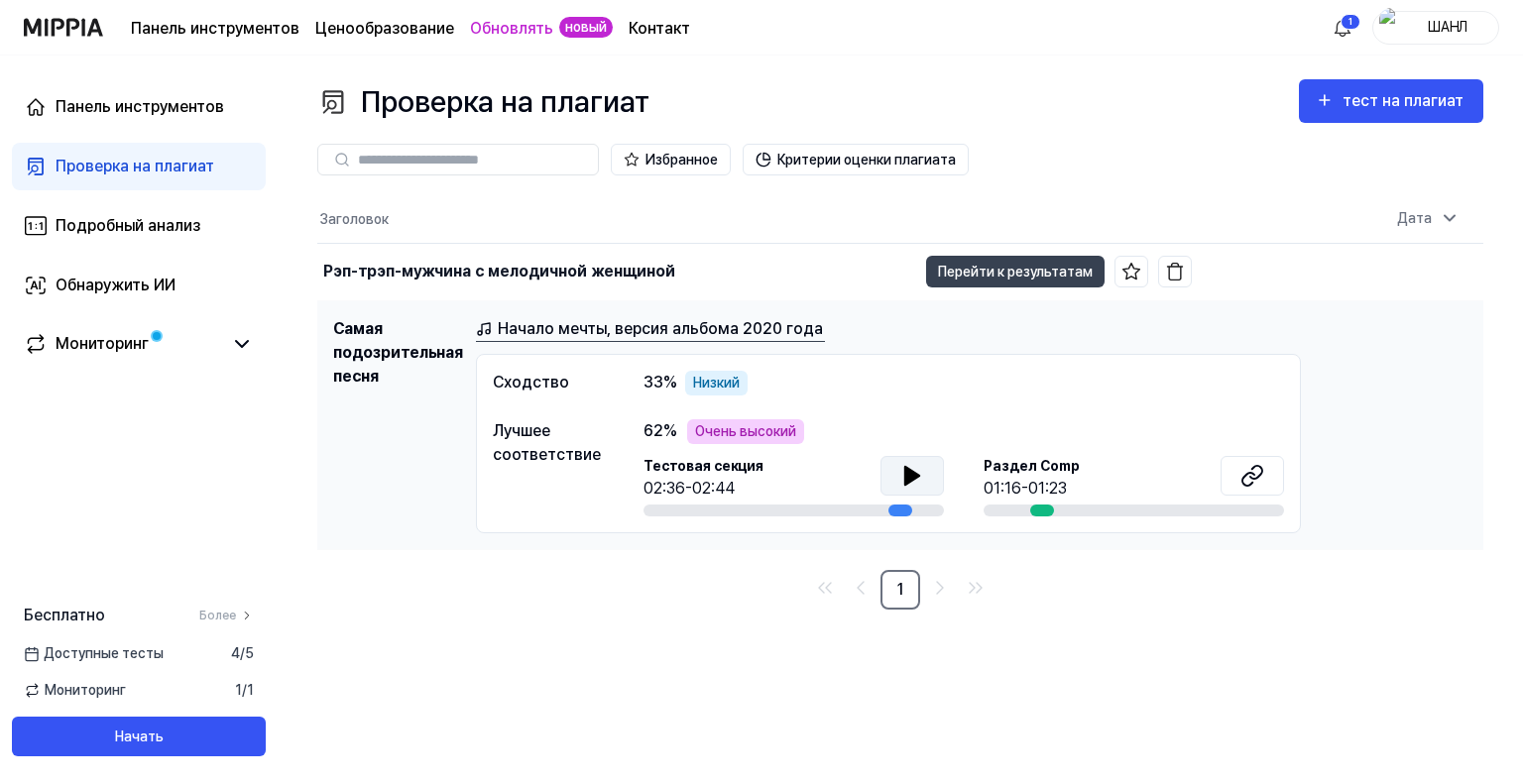 click on "Начало мечты, версия альбома 2020 года" at bounding box center [660, 328] 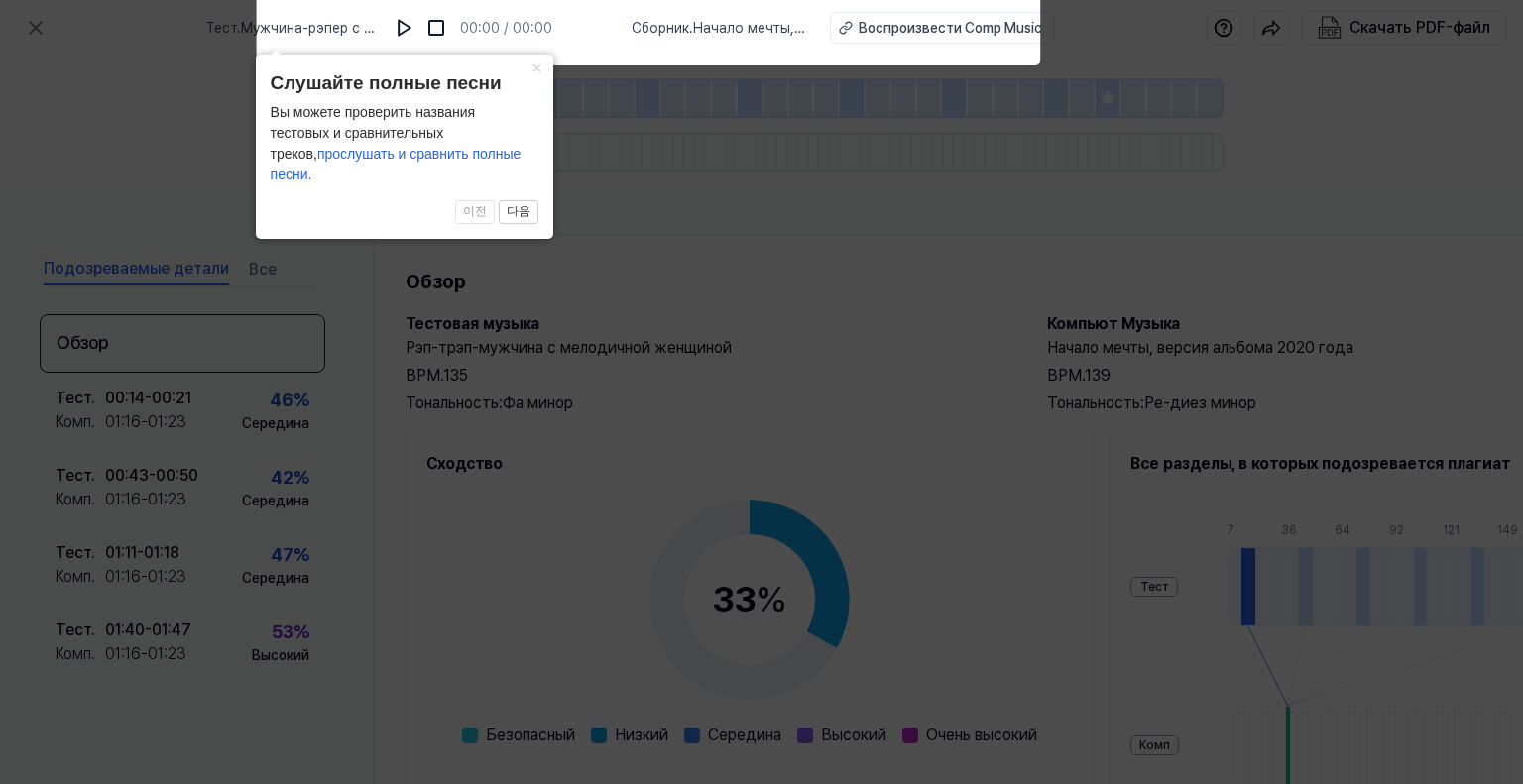 click 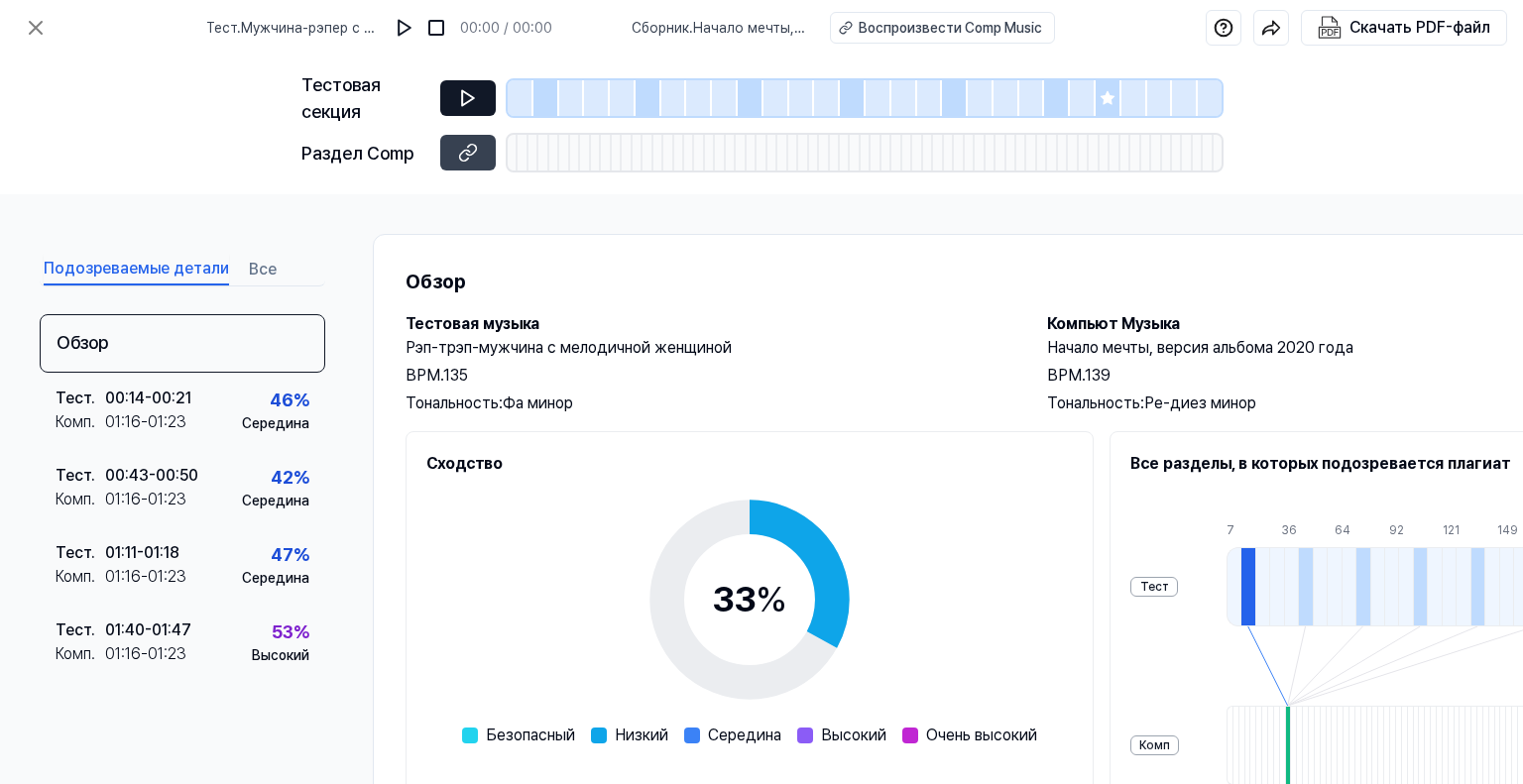 click at bounding box center [468, 98] 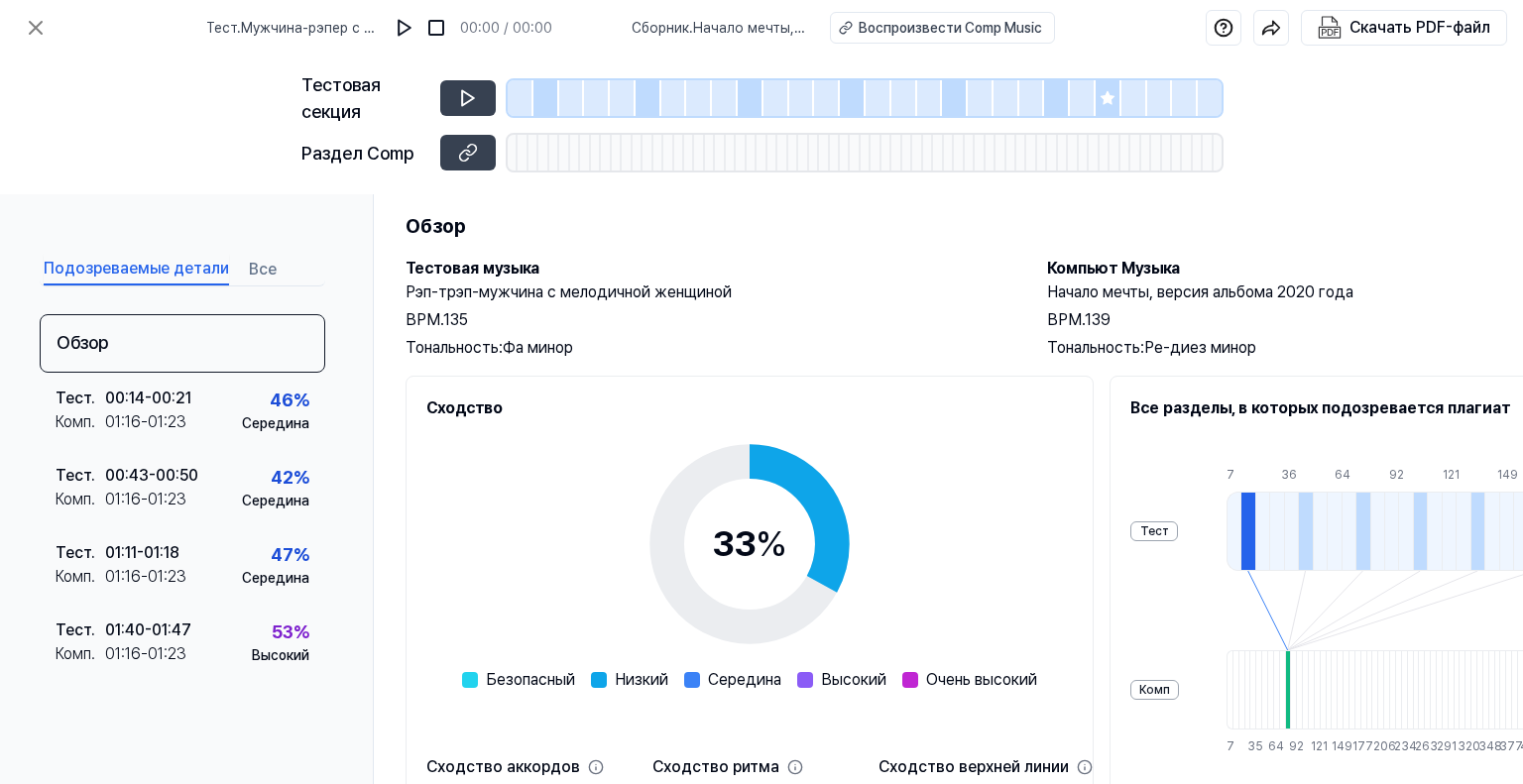 scroll, scrollTop: 0, scrollLeft: 0, axis: both 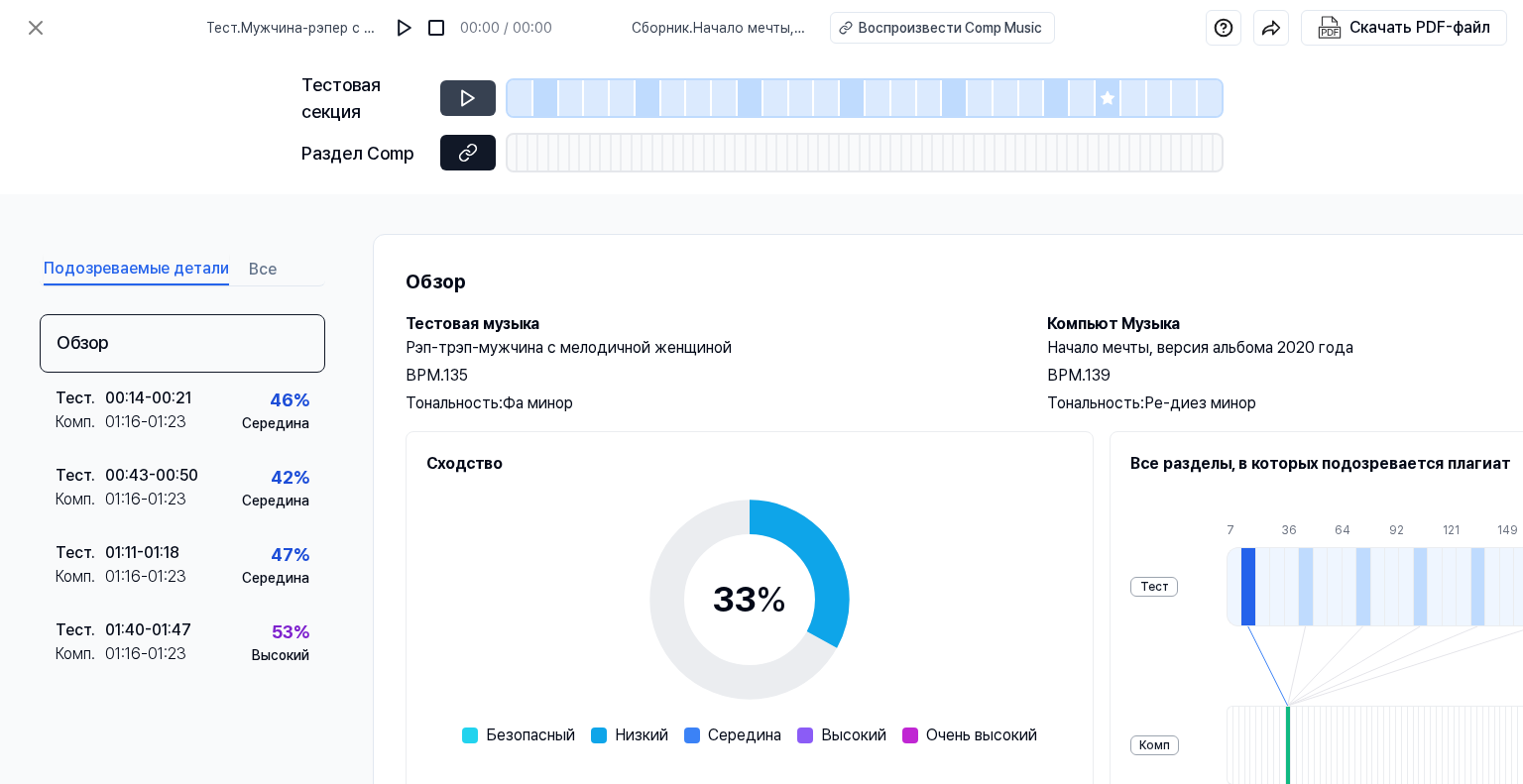 click 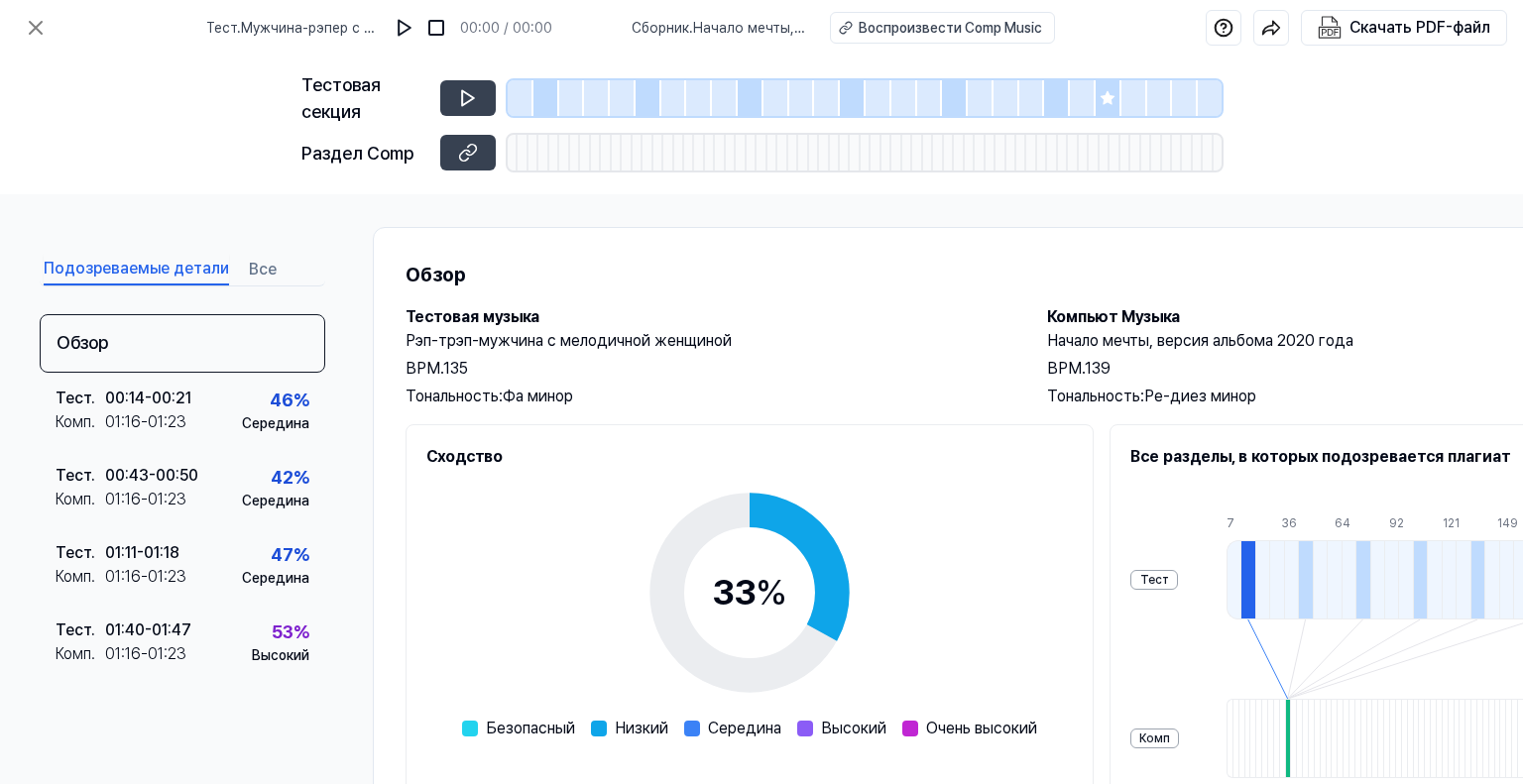 scroll, scrollTop: 0, scrollLeft: 0, axis: both 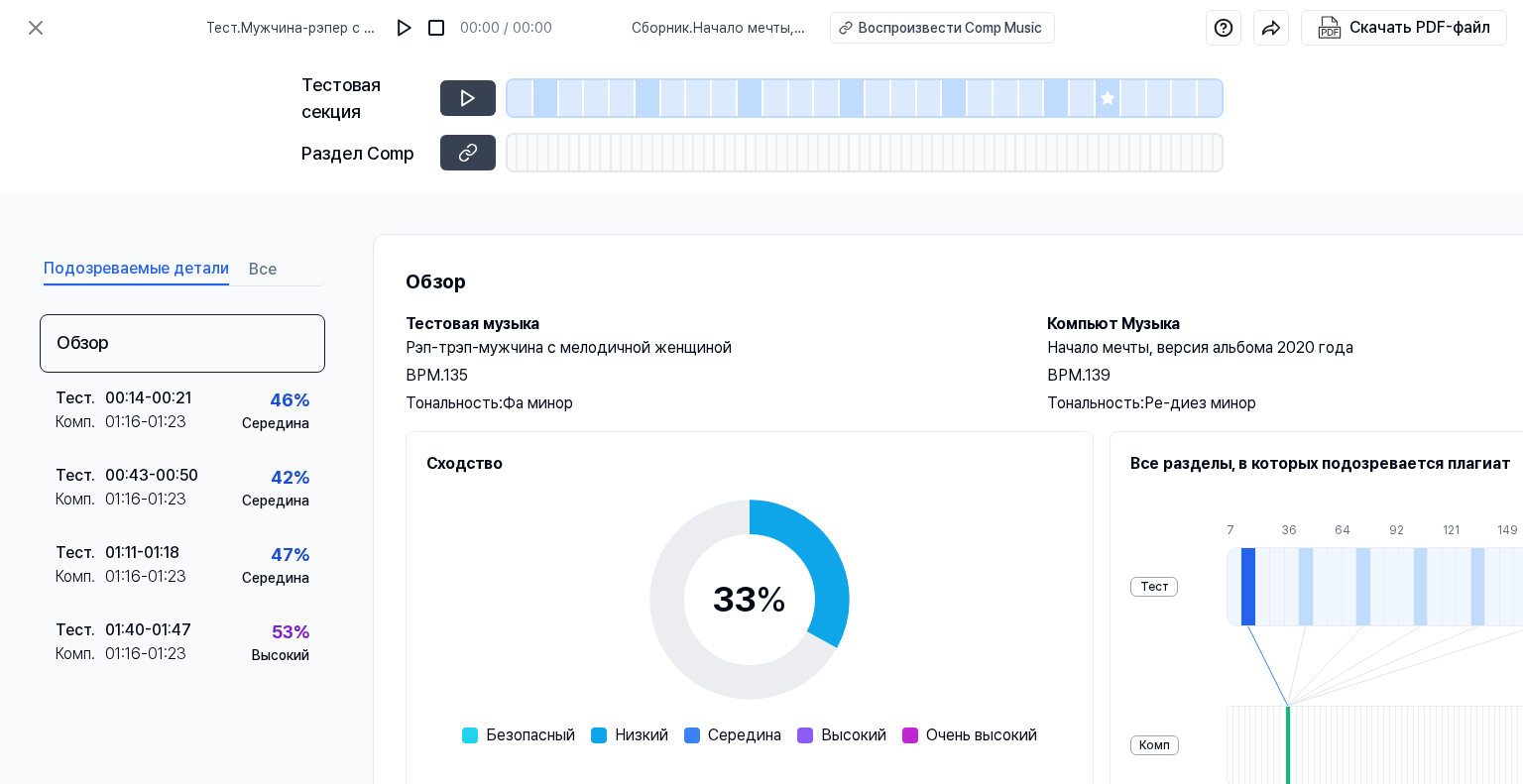 click on "Сборник" at bounding box center [660, 28] 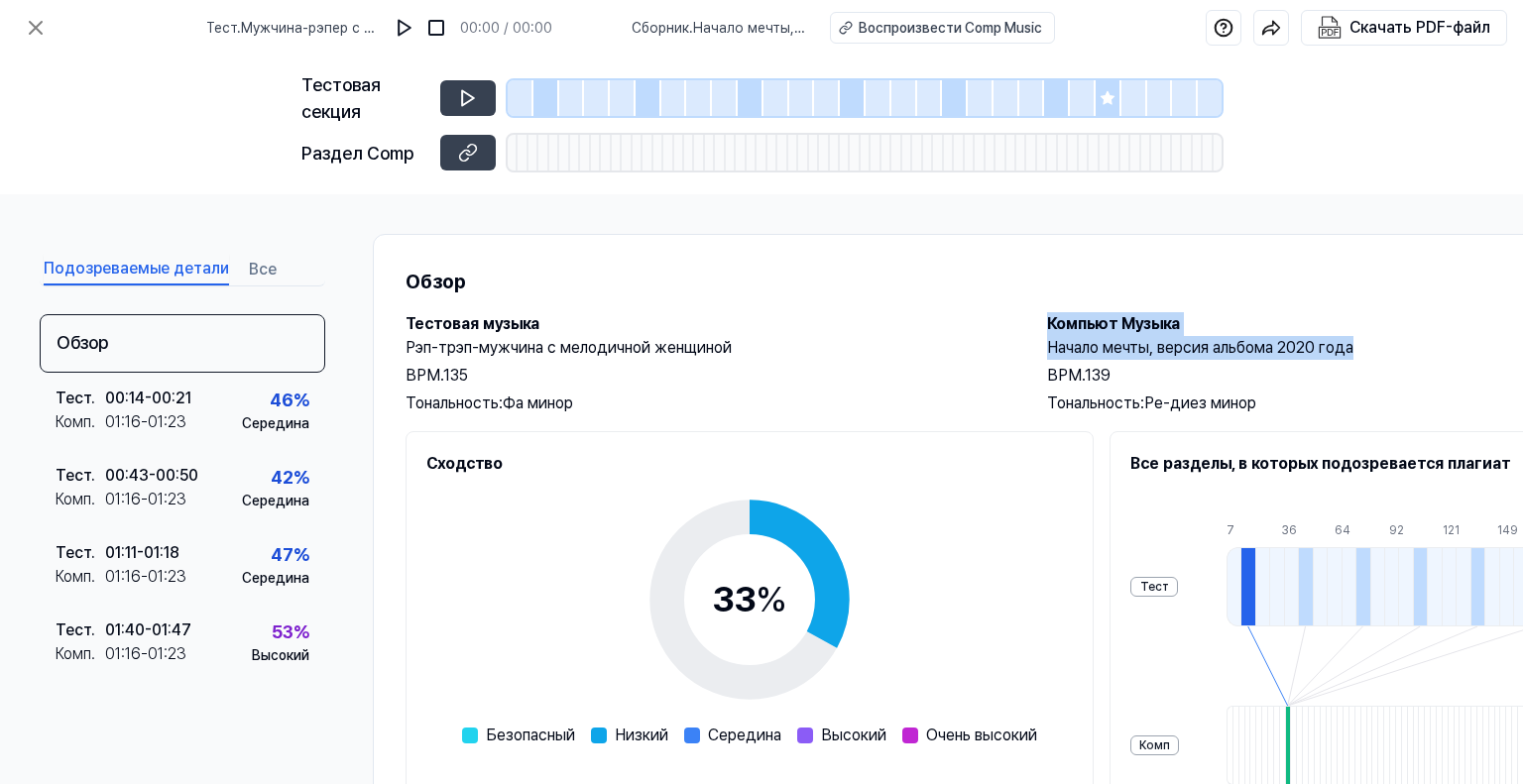 drag, startPoint x: 1047, startPoint y: 314, endPoint x: 1386, endPoint y: 349, distance: 340.802 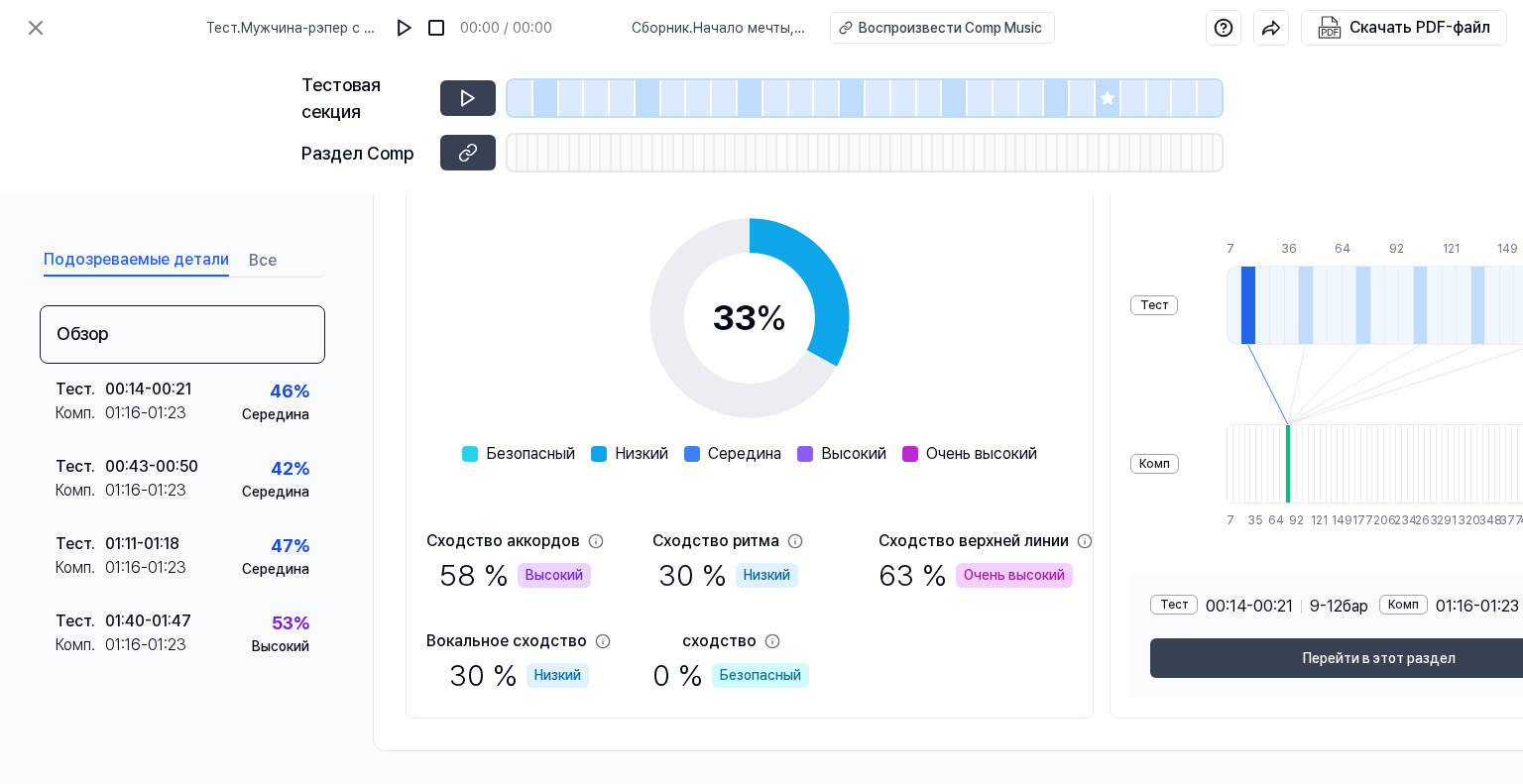 scroll, scrollTop: 295, scrollLeft: 0, axis: vertical 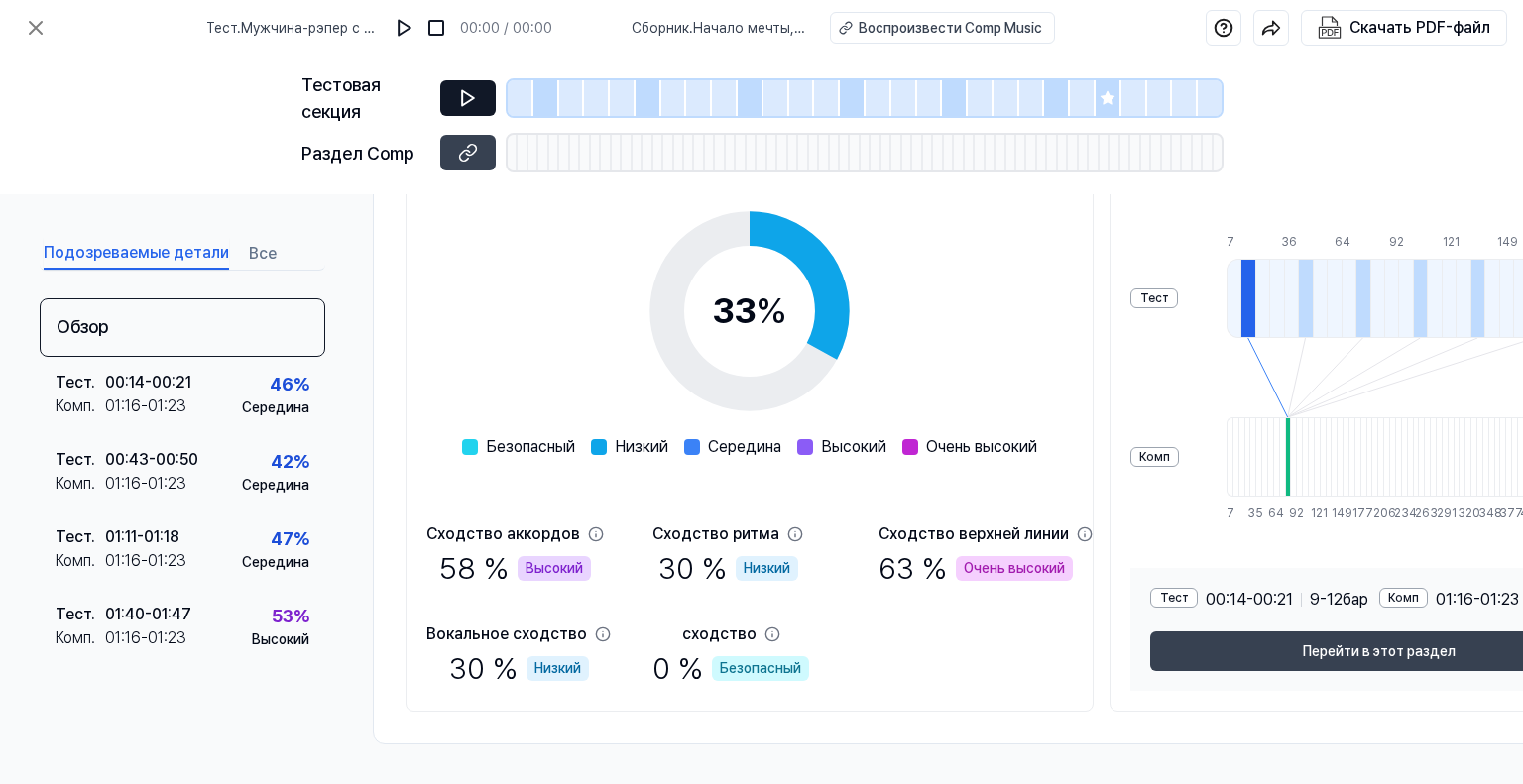 click 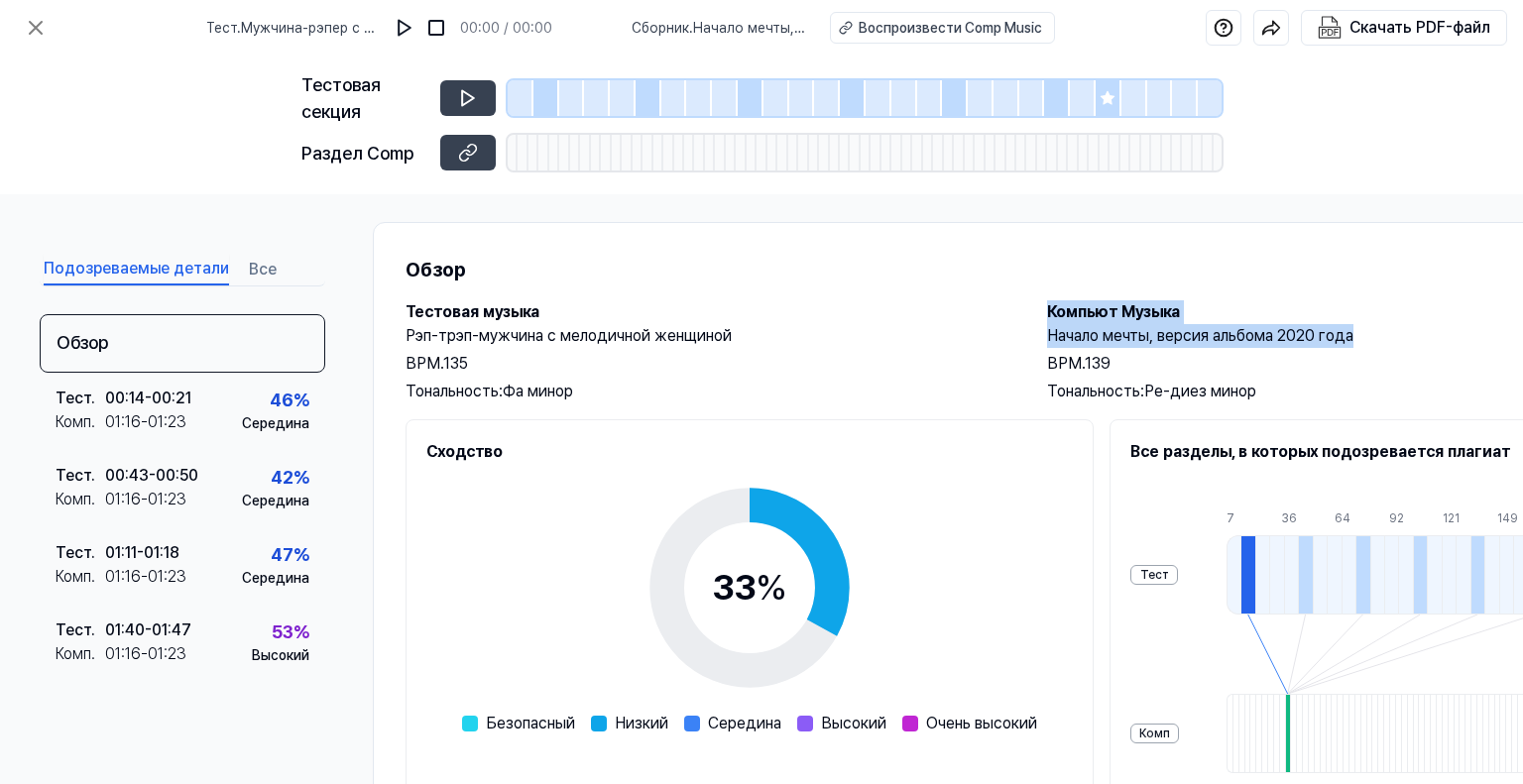 scroll, scrollTop: 0, scrollLeft: 0, axis: both 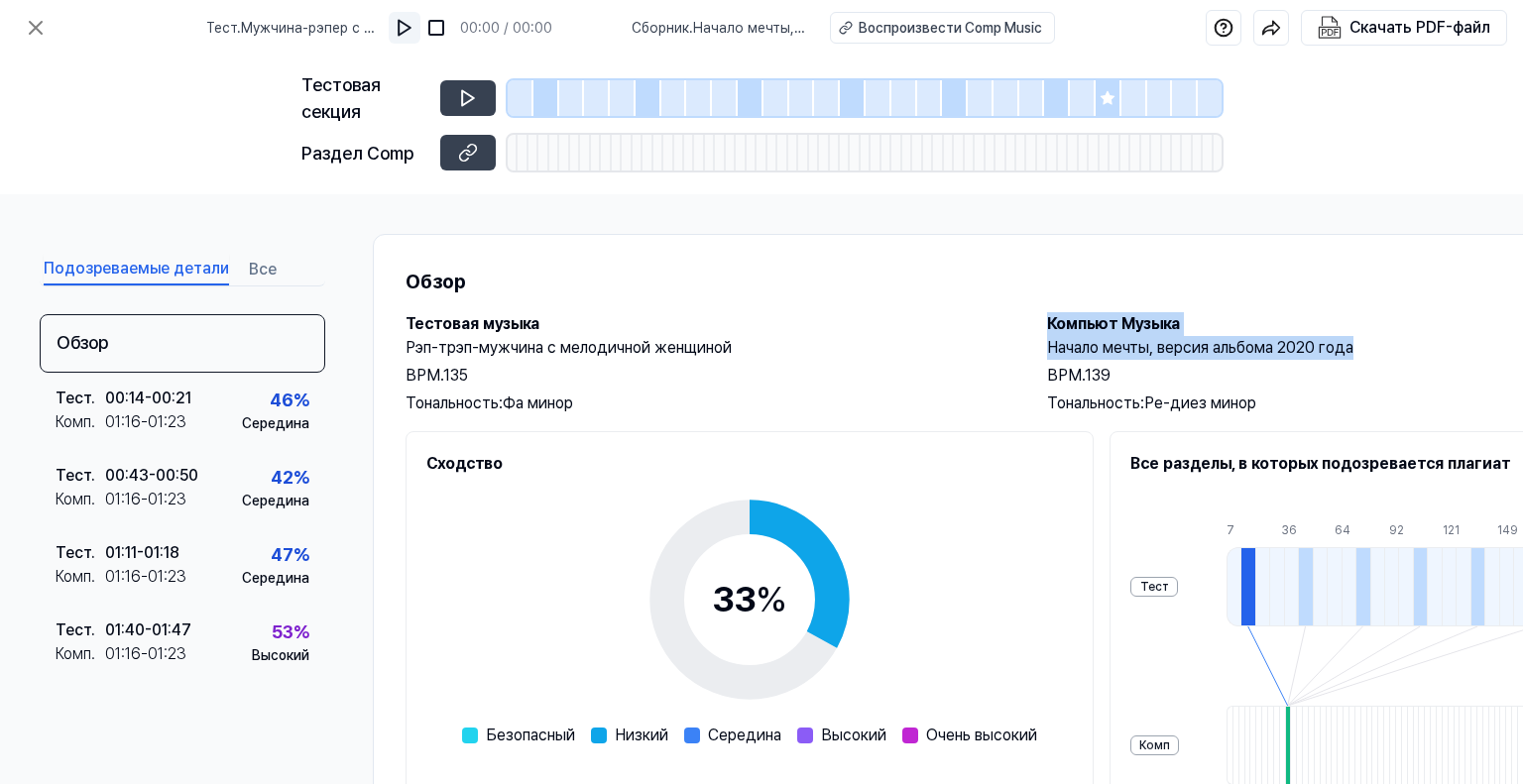 click at bounding box center [405, 28] 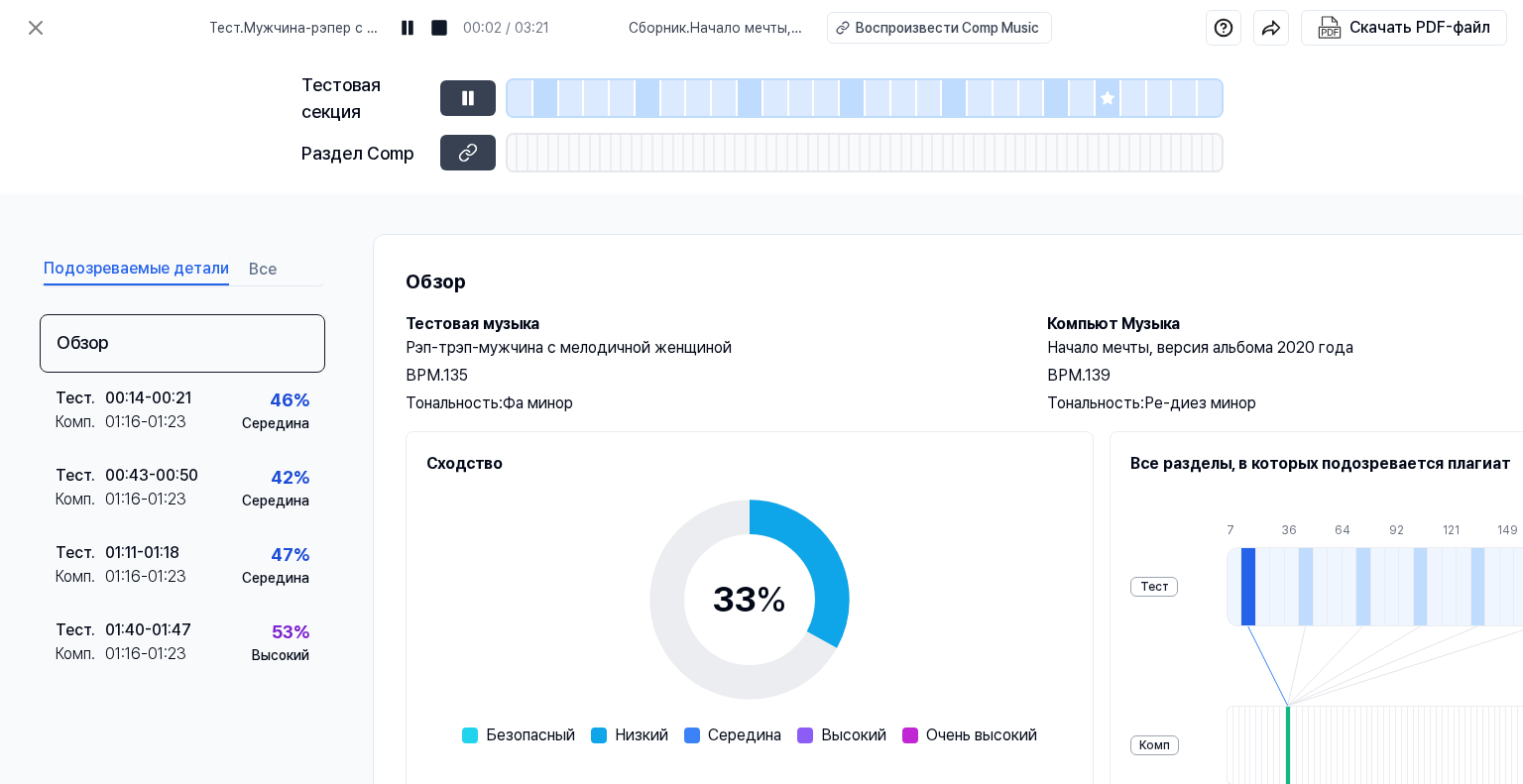 click at bounding box center [546, 98] 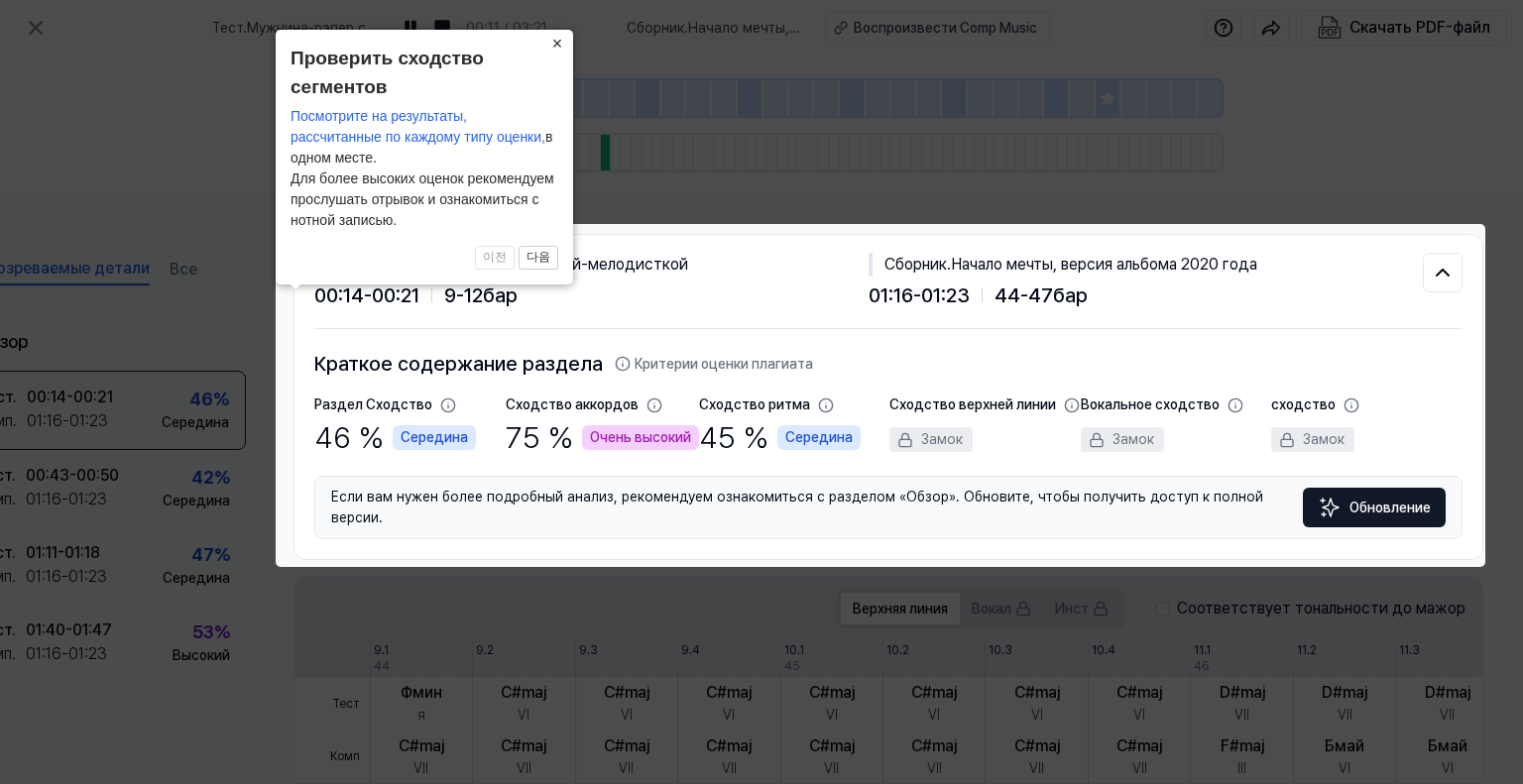click on "×" at bounding box center (557, 44) 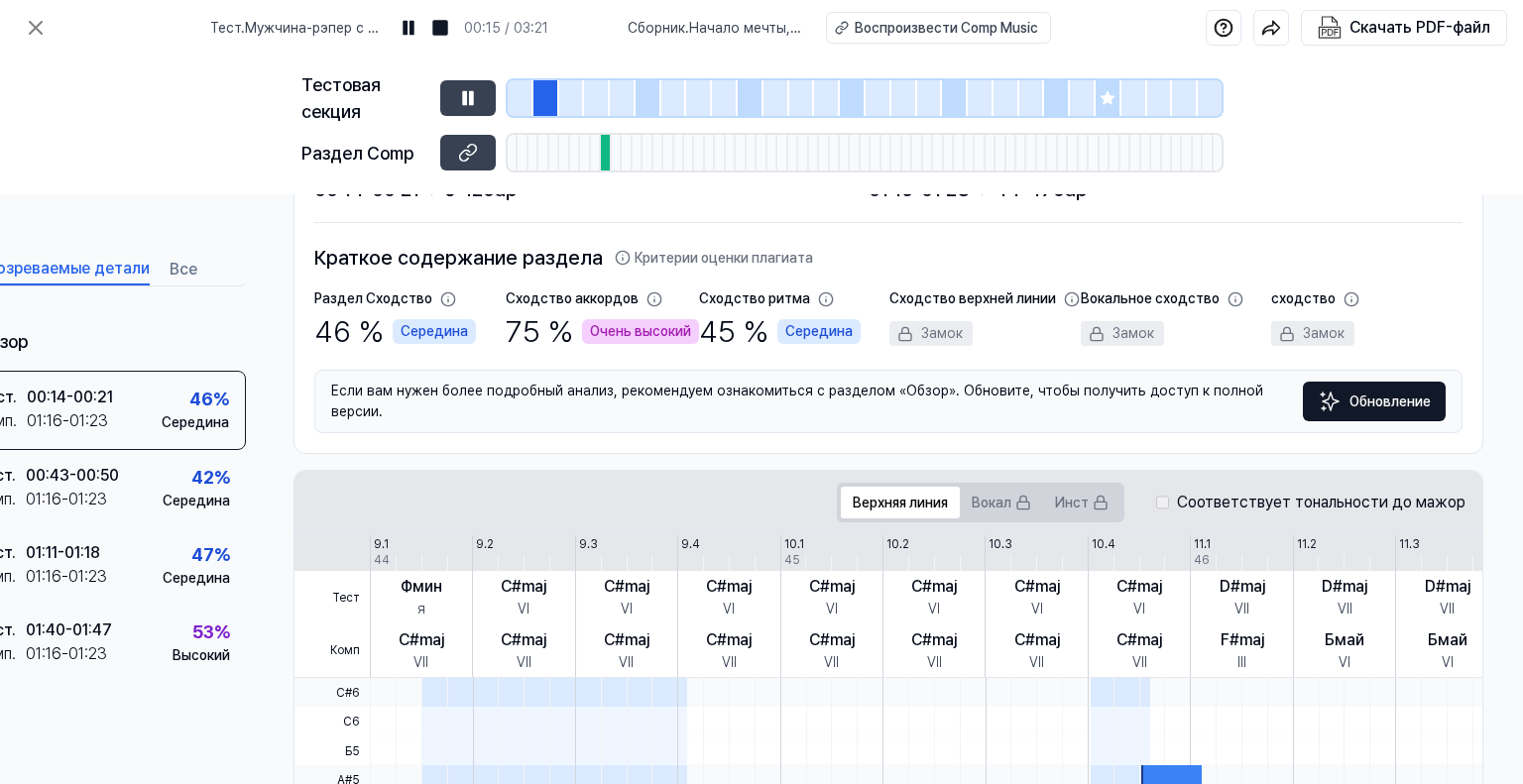 scroll, scrollTop: 0, scrollLeft: 87, axis: horizontal 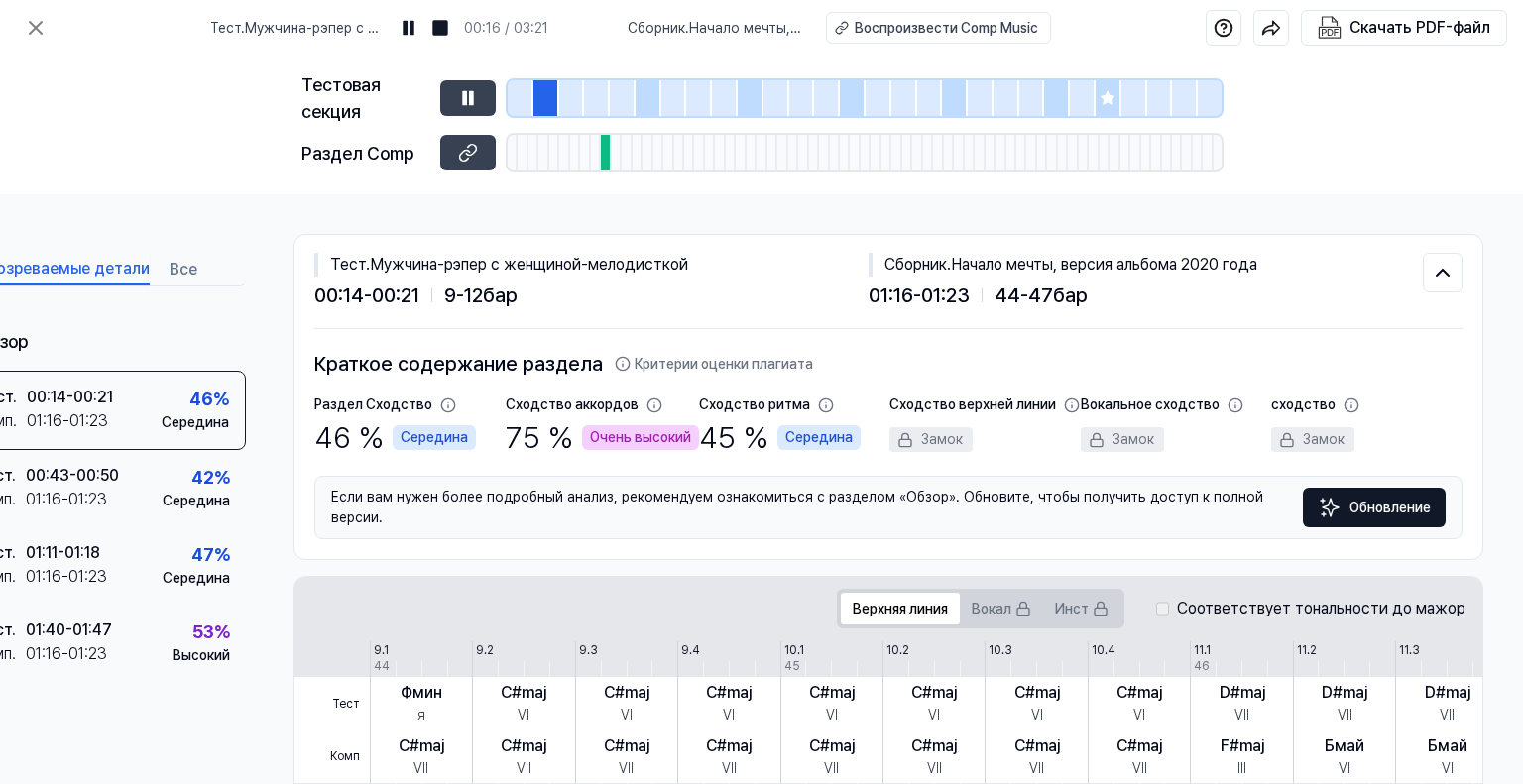 click on "Очень высокий" at bounding box center (641, 437) 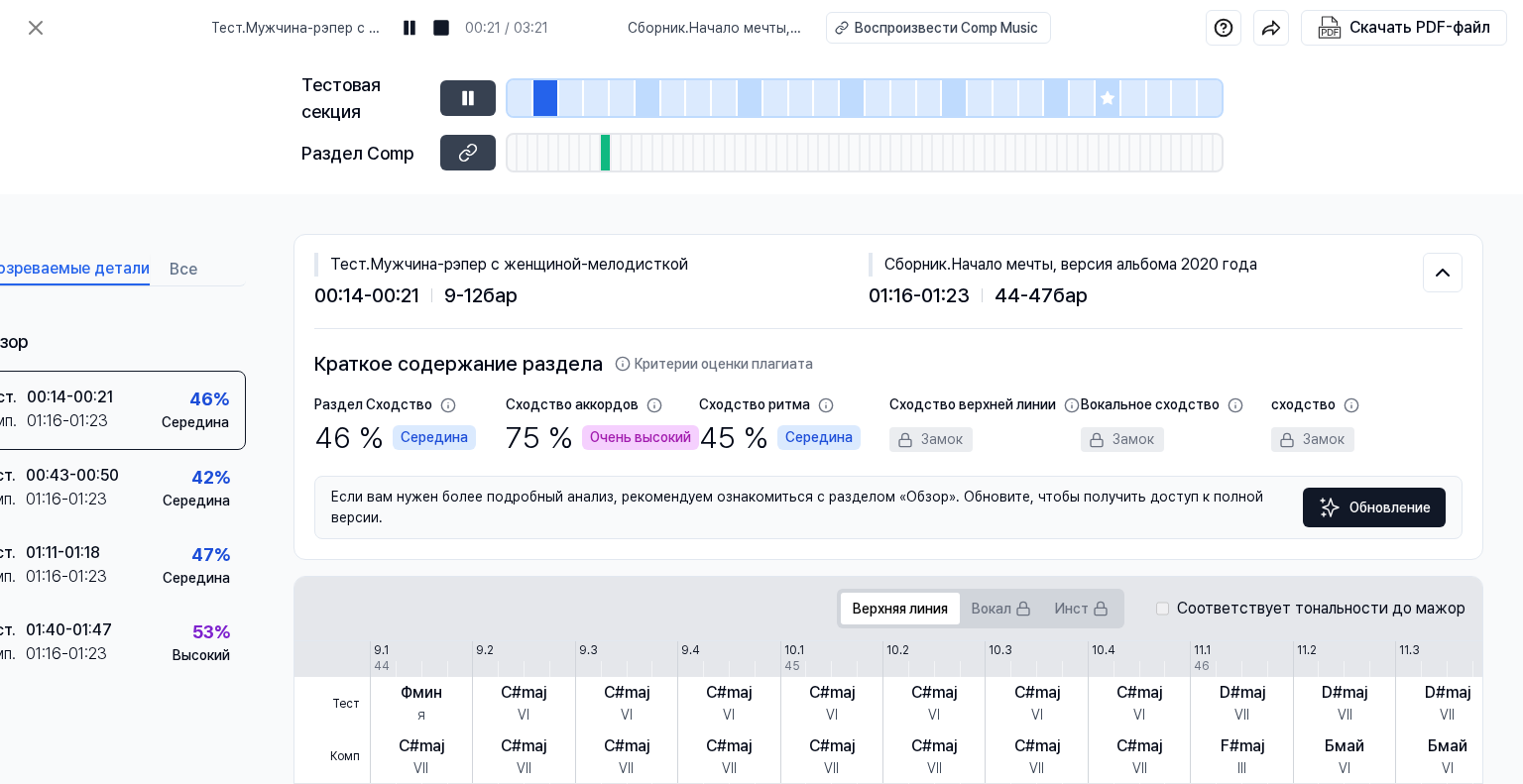drag, startPoint x: 559, startPoint y: 432, endPoint x: 651, endPoint y: 425, distance: 92.26592 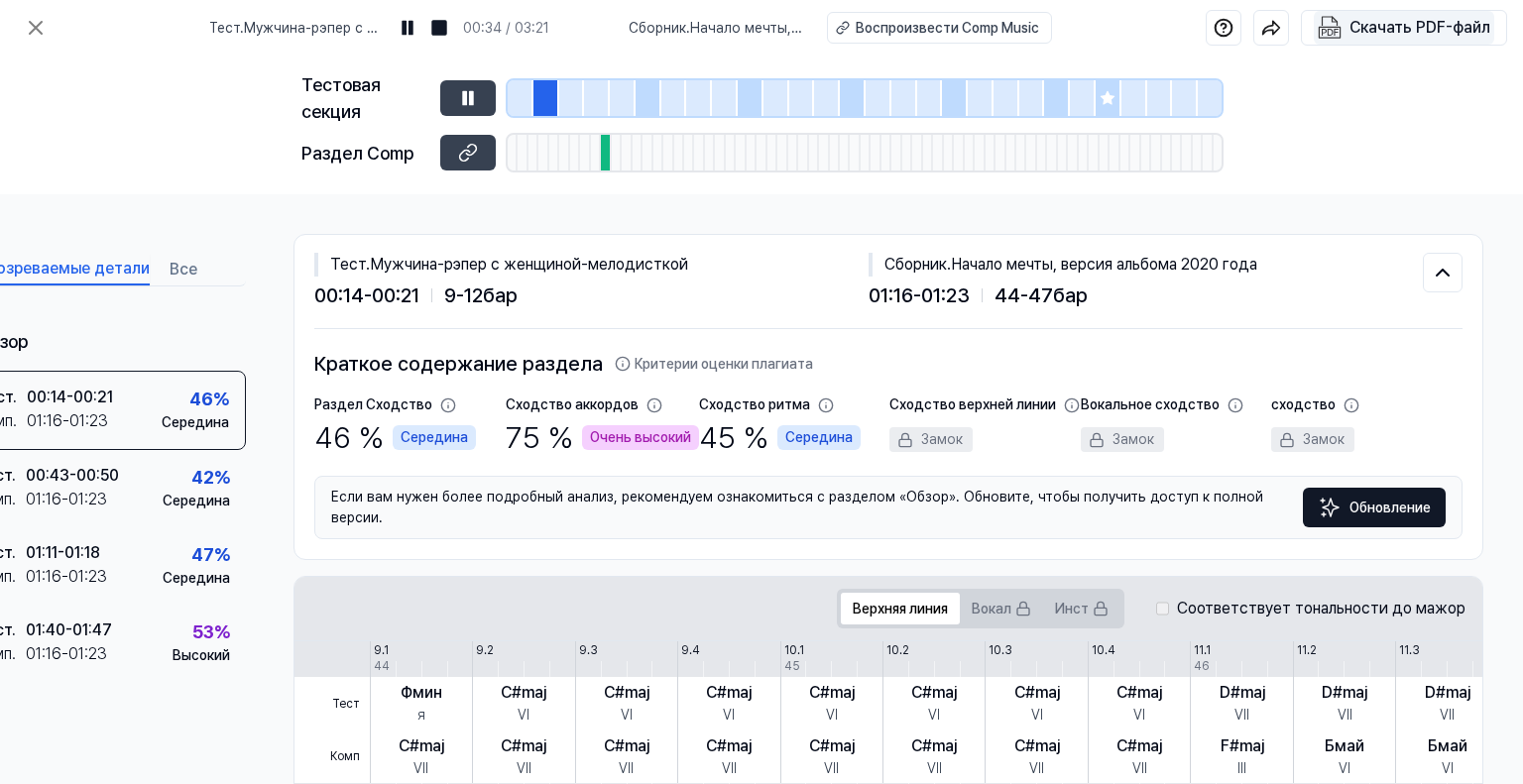 click on "Скачать PDF-файл" at bounding box center (1420, 28) 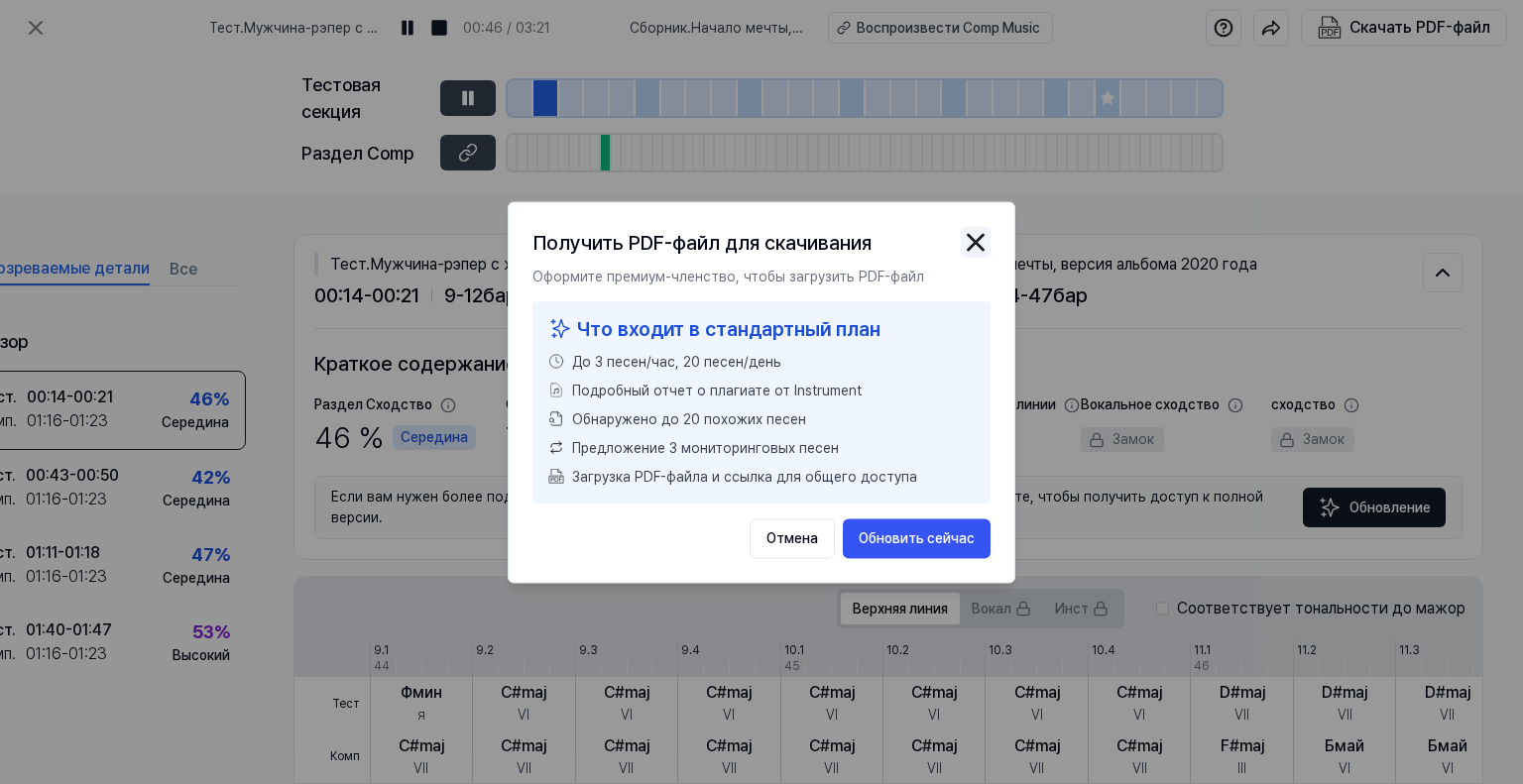 click at bounding box center (976, 242) 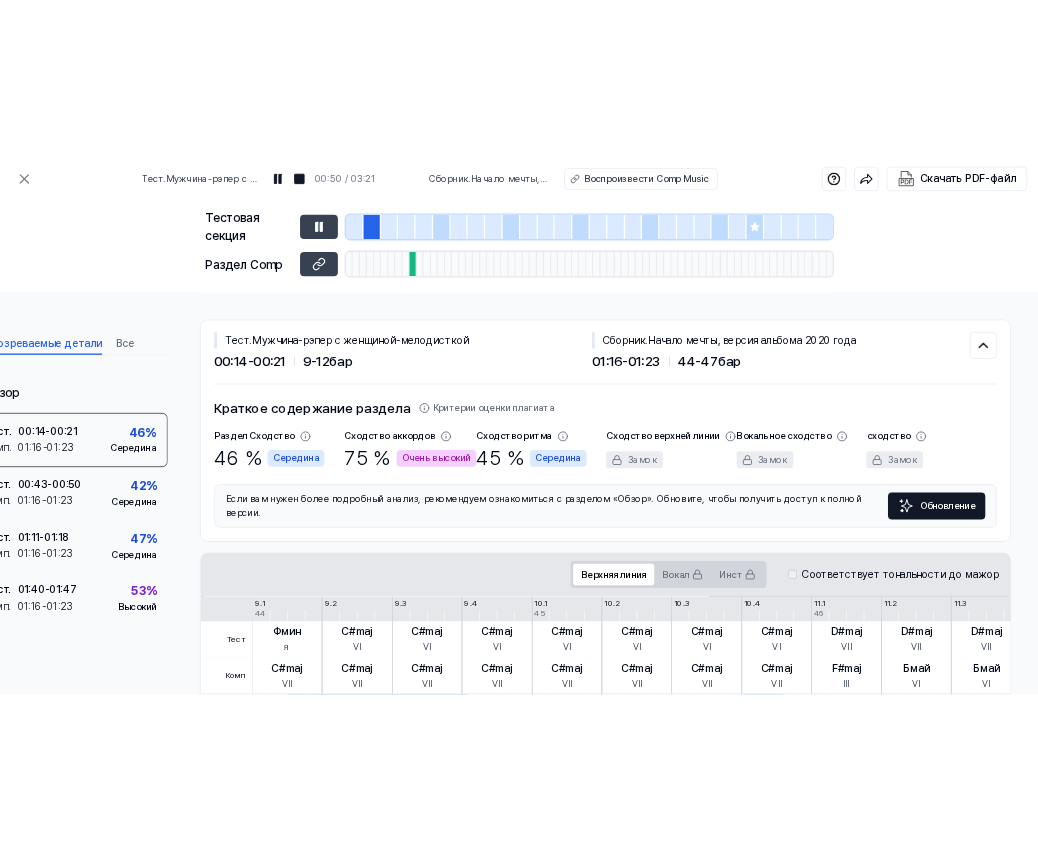 scroll, scrollTop: 0, scrollLeft: 88, axis: horizontal 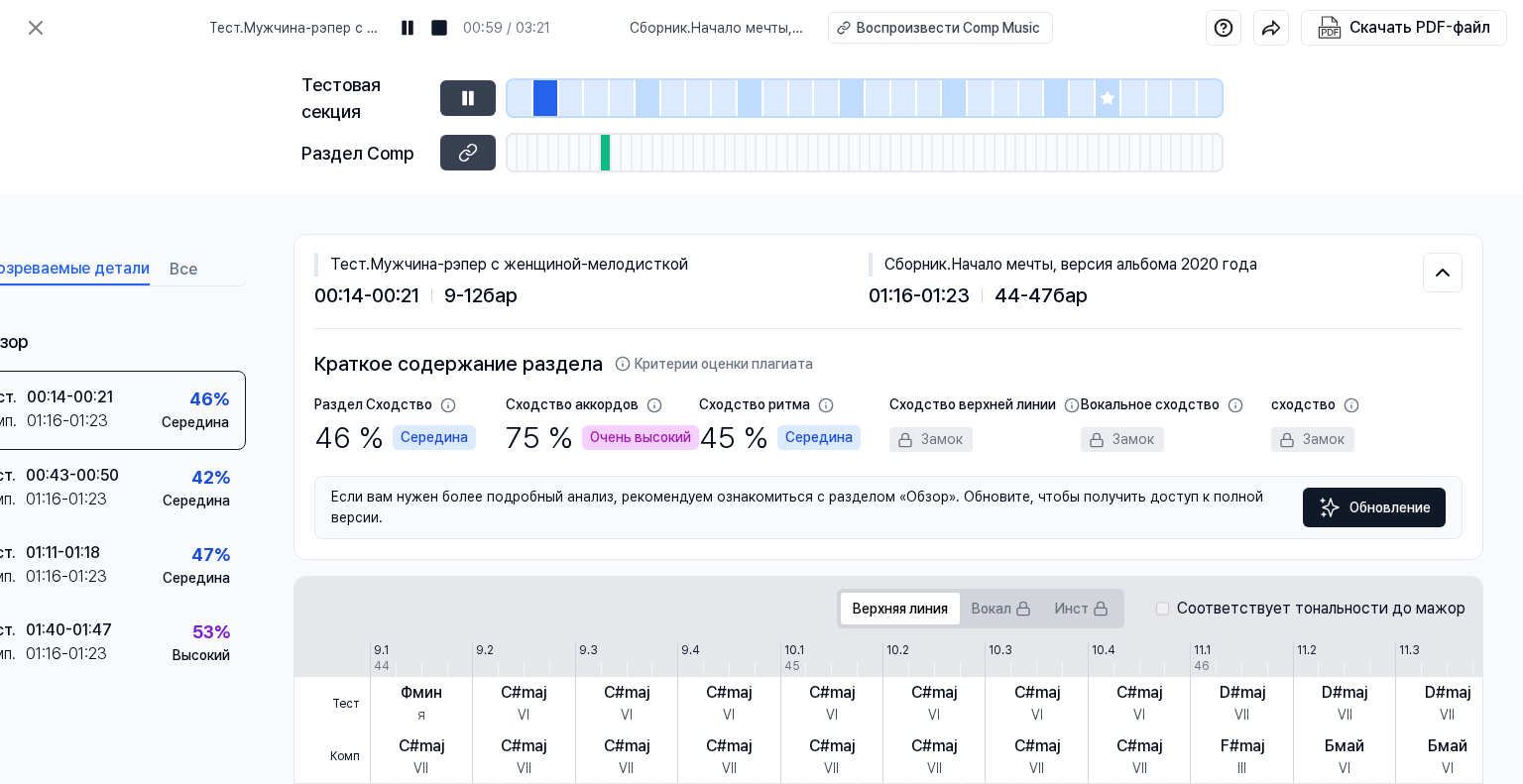 click at bounding box center [606, 153] 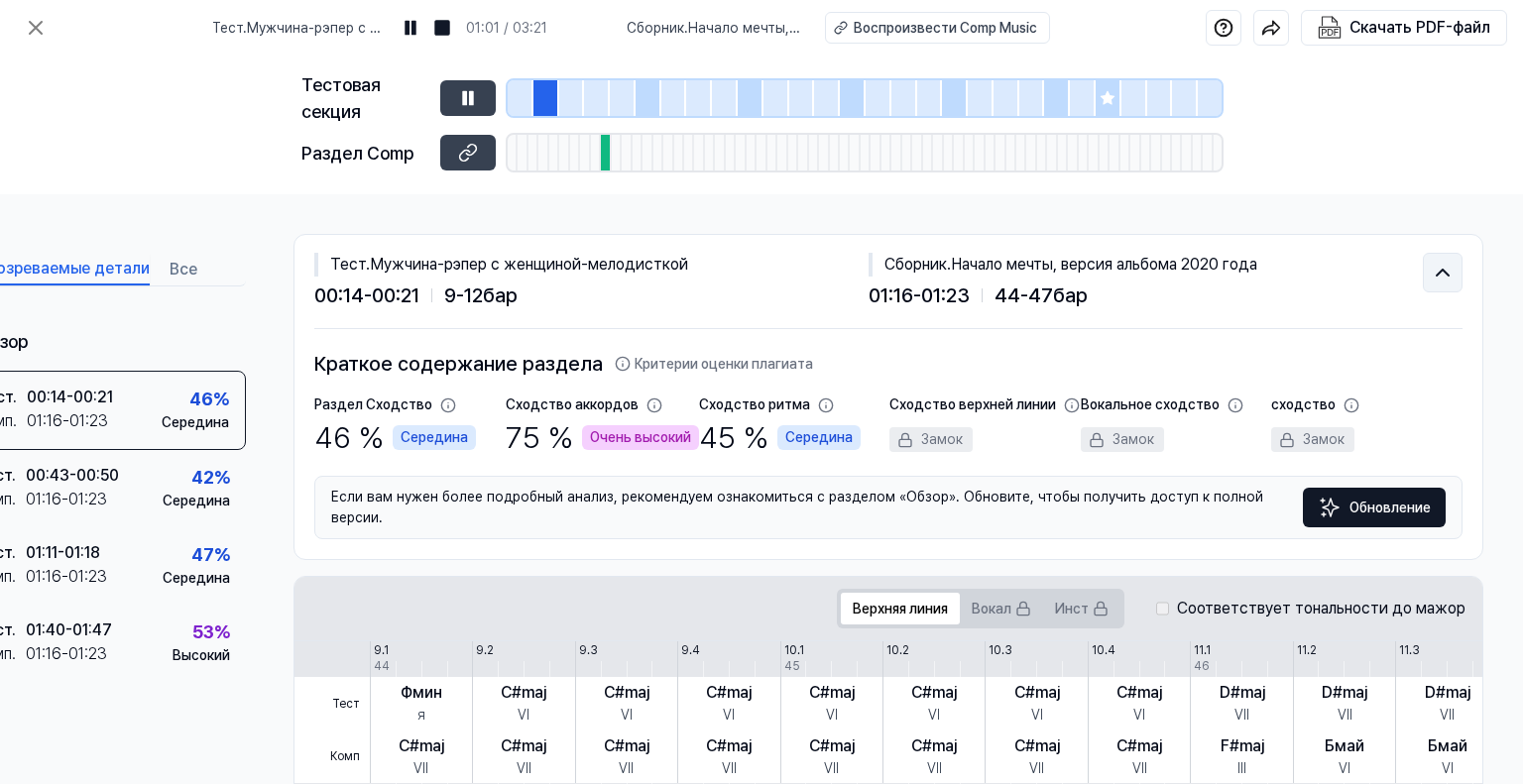 click 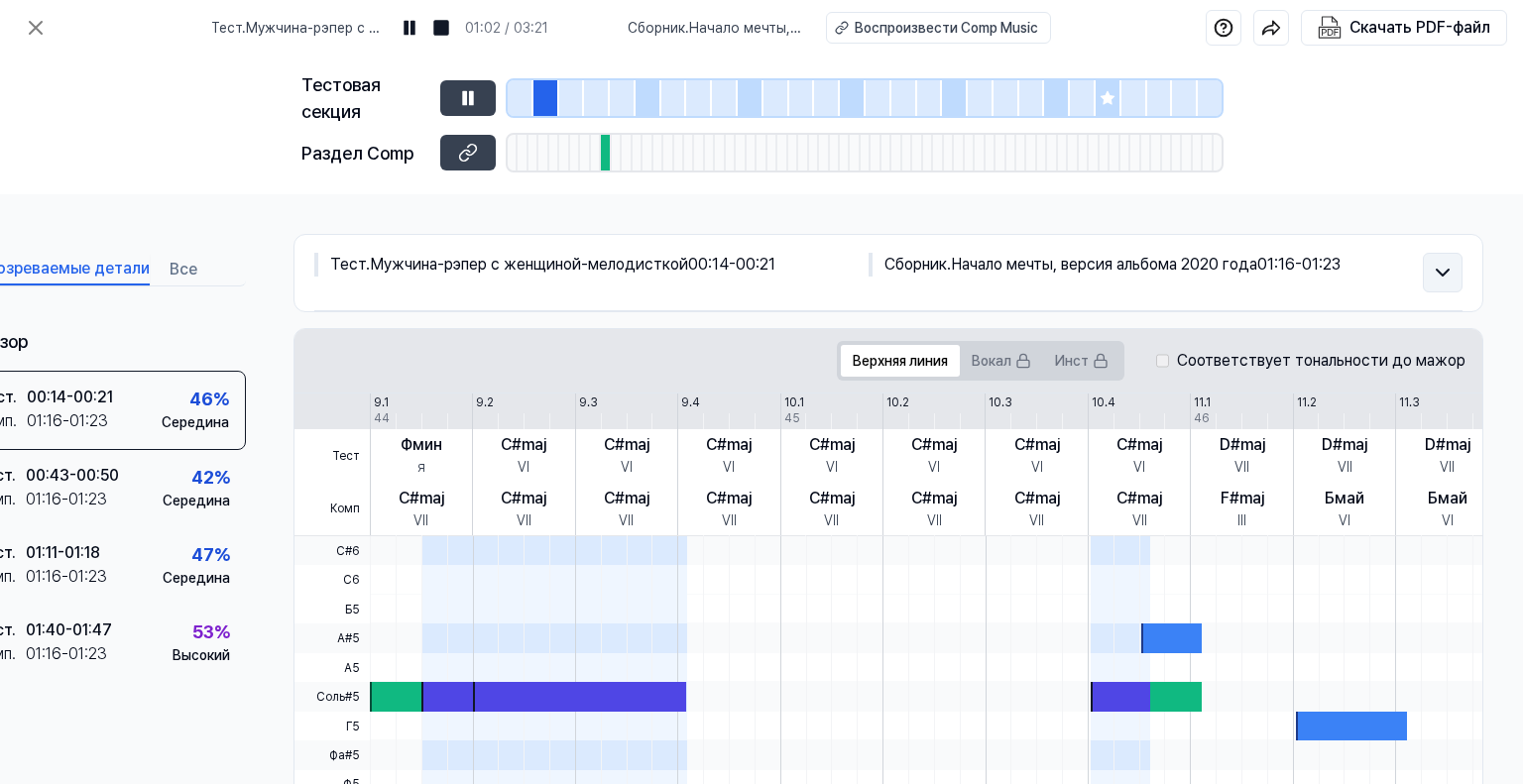 click 